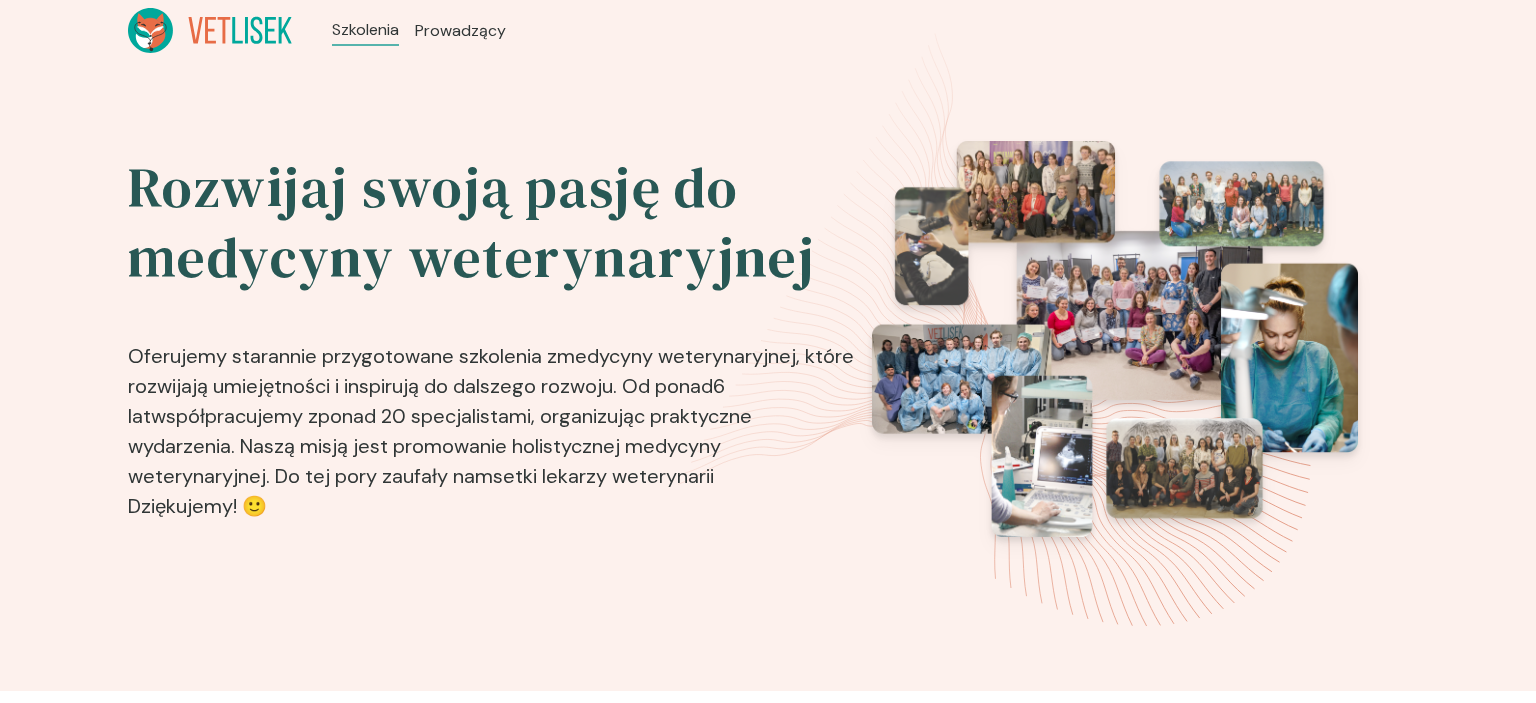 scroll, scrollTop: 422, scrollLeft: 0, axis: vertical 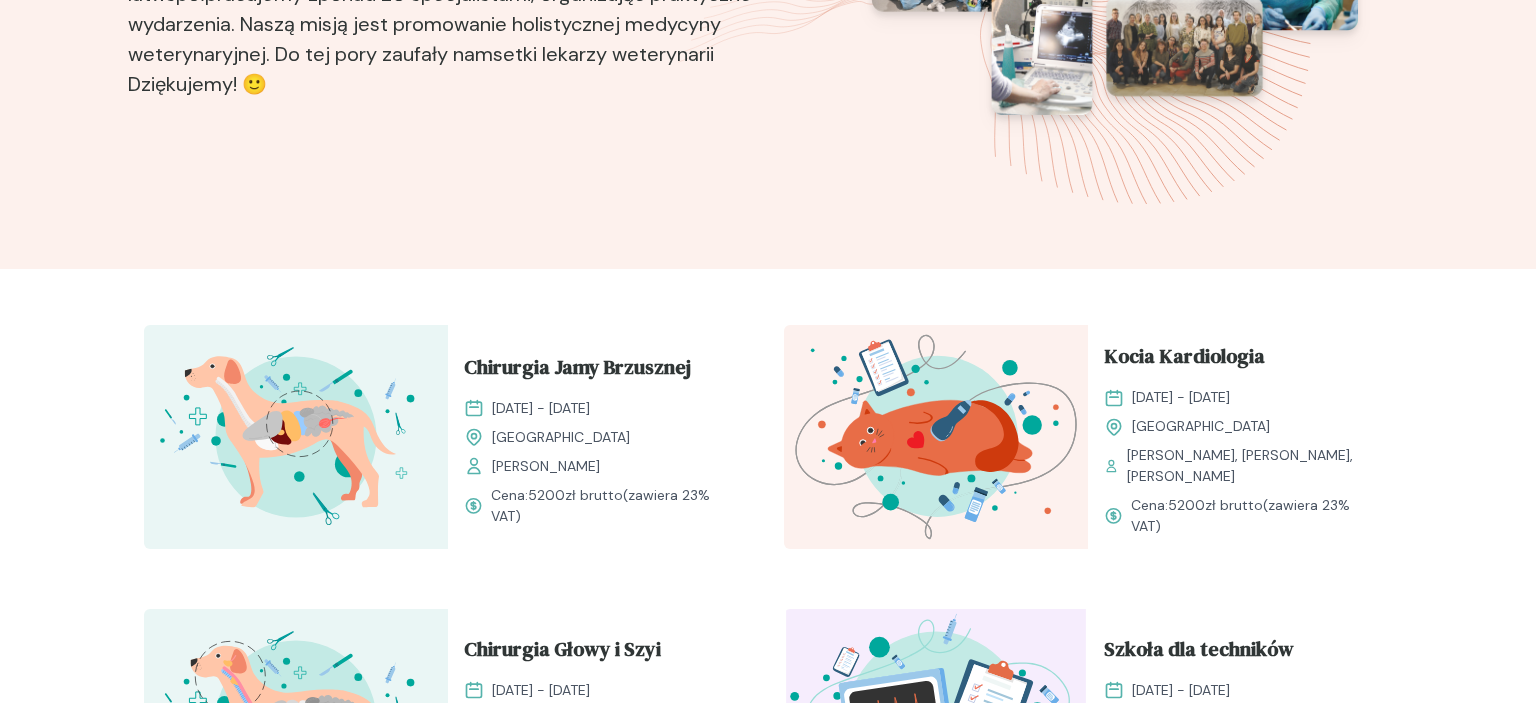 click at bounding box center (296, 437) 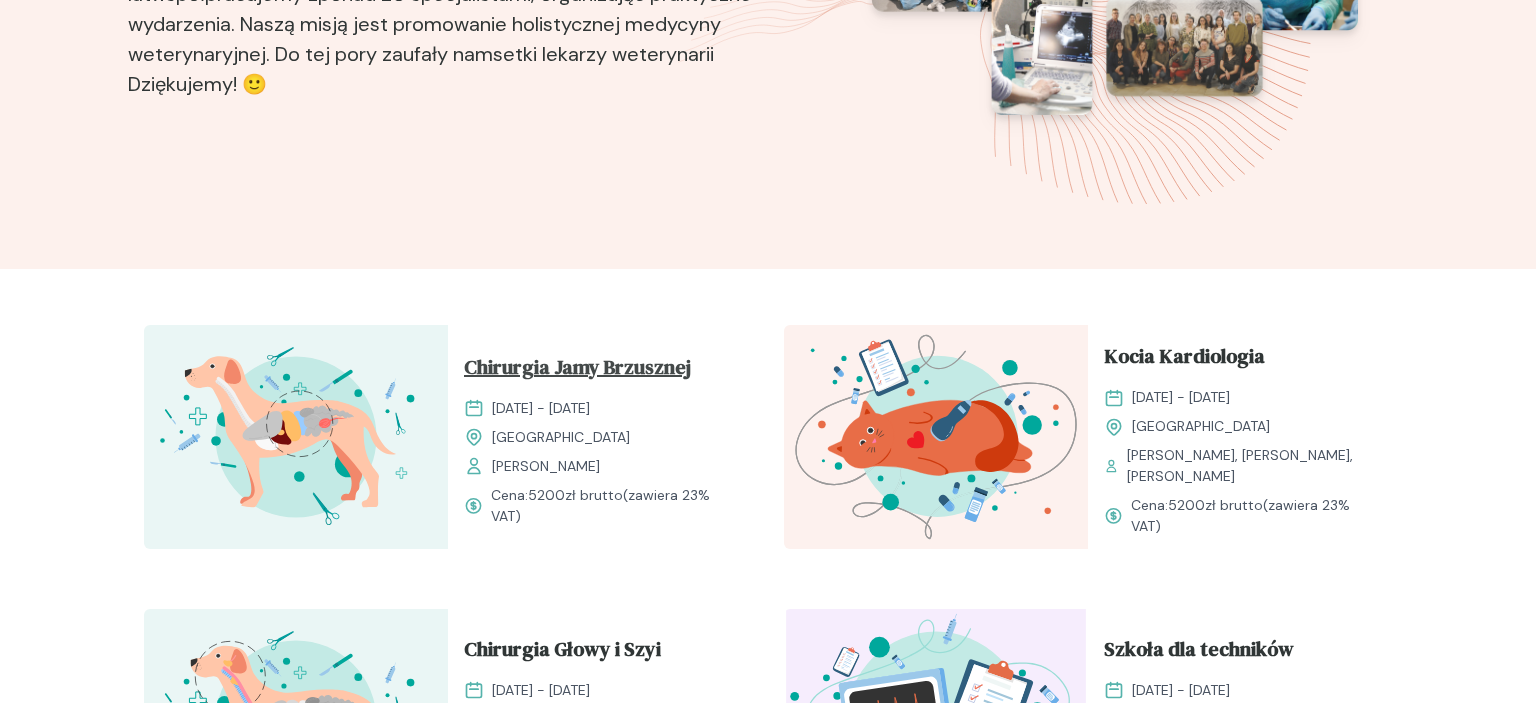 click on "Chirurgia Jamy Brzusznej" at bounding box center (577, 371) 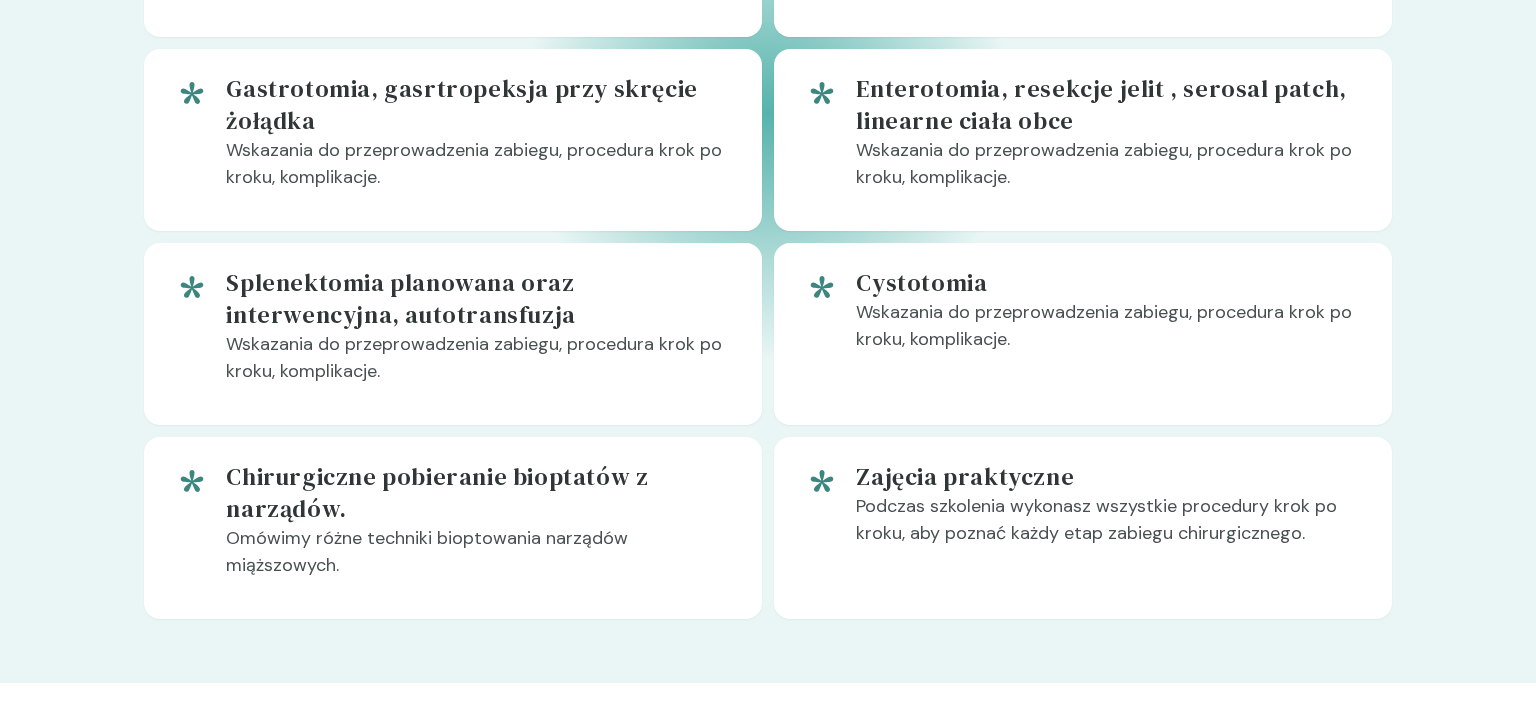 scroll, scrollTop: 1689, scrollLeft: 0, axis: vertical 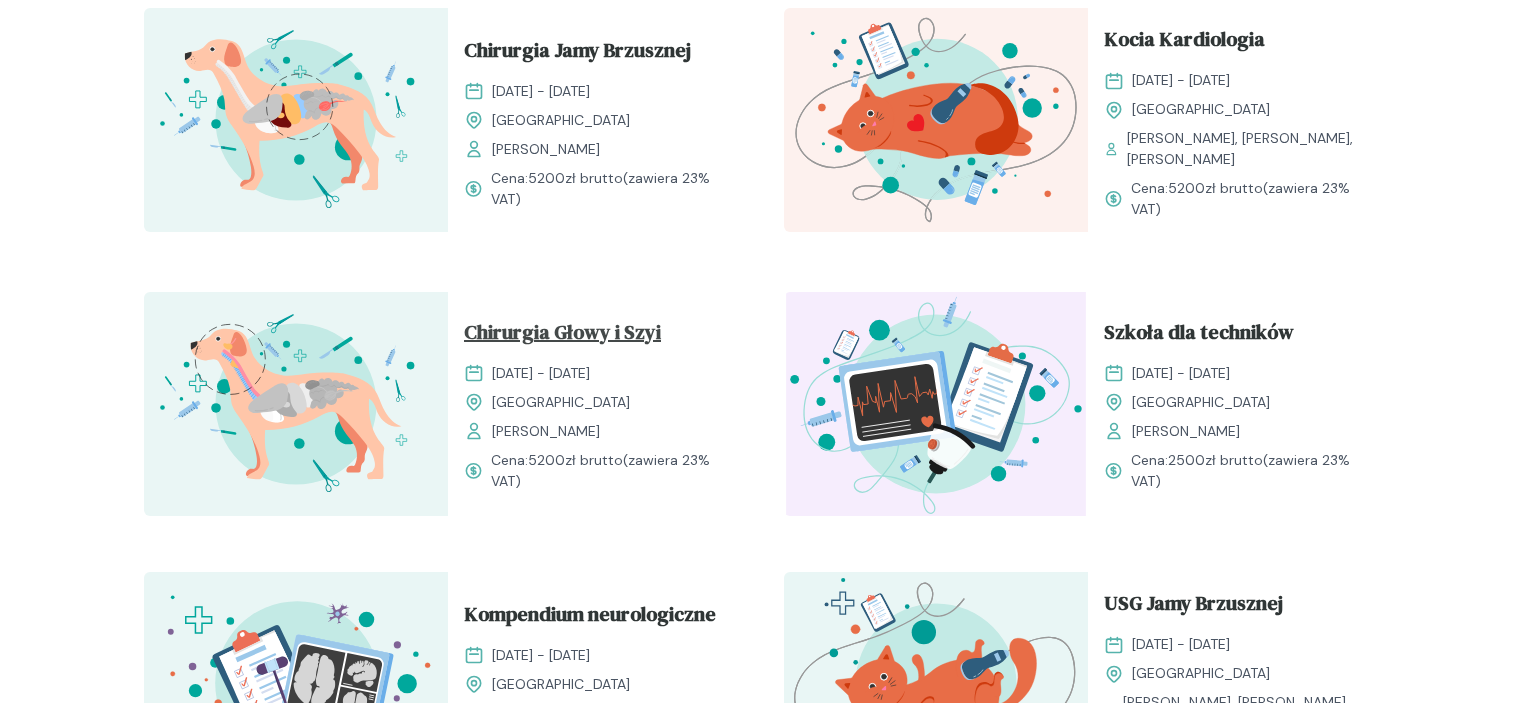 click on "Chirurgia Głowy i Szyi" at bounding box center (562, 336) 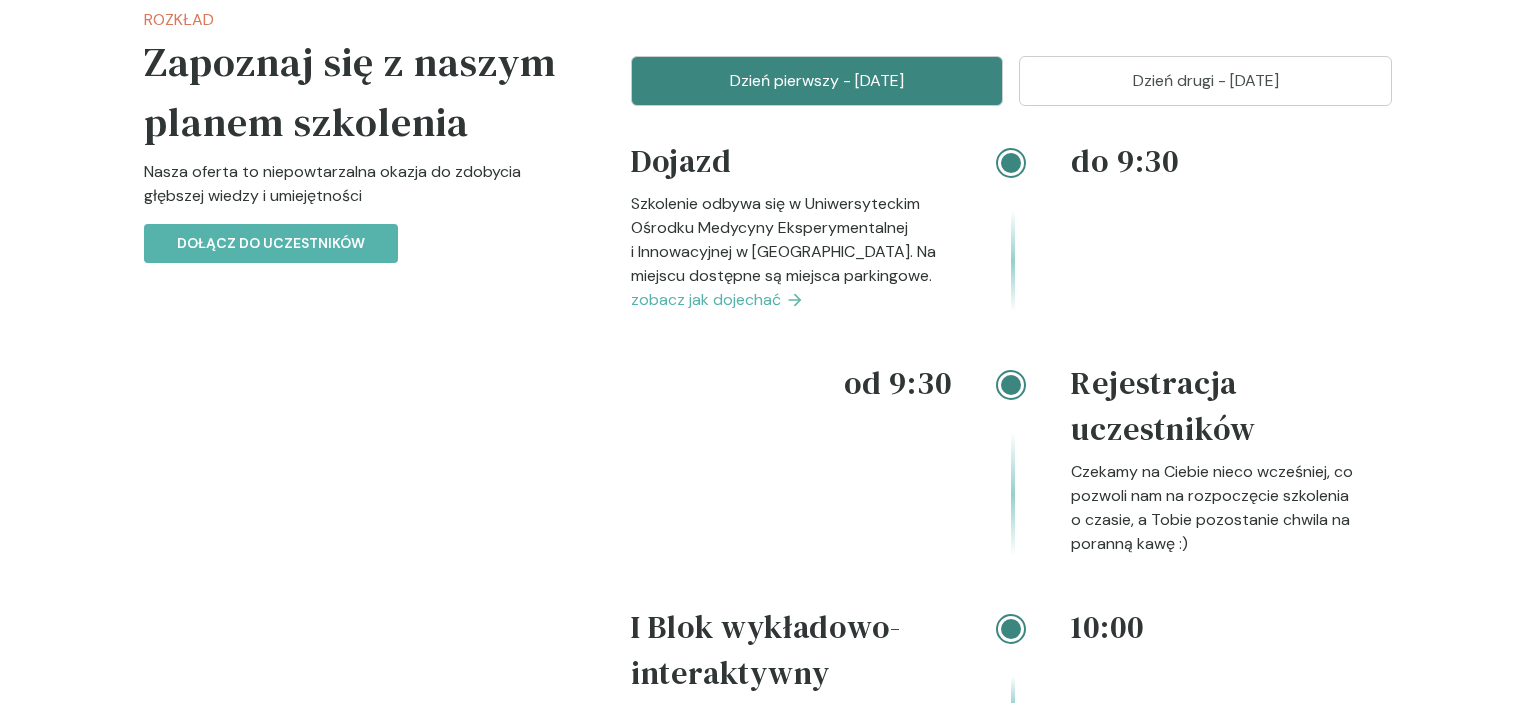 scroll, scrollTop: 2217, scrollLeft: 0, axis: vertical 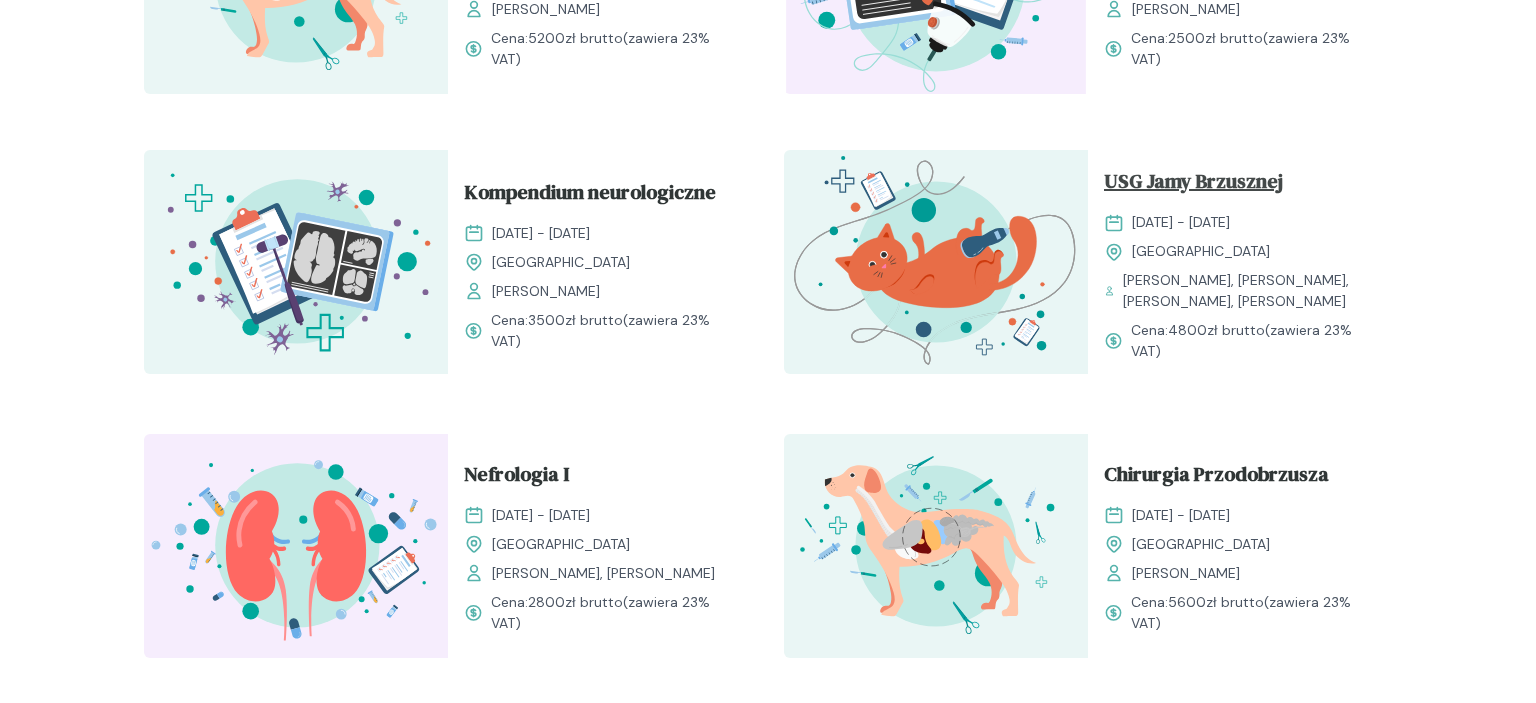 click on "USG Jamy Brzusznej" at bounding box center (1193, 185) 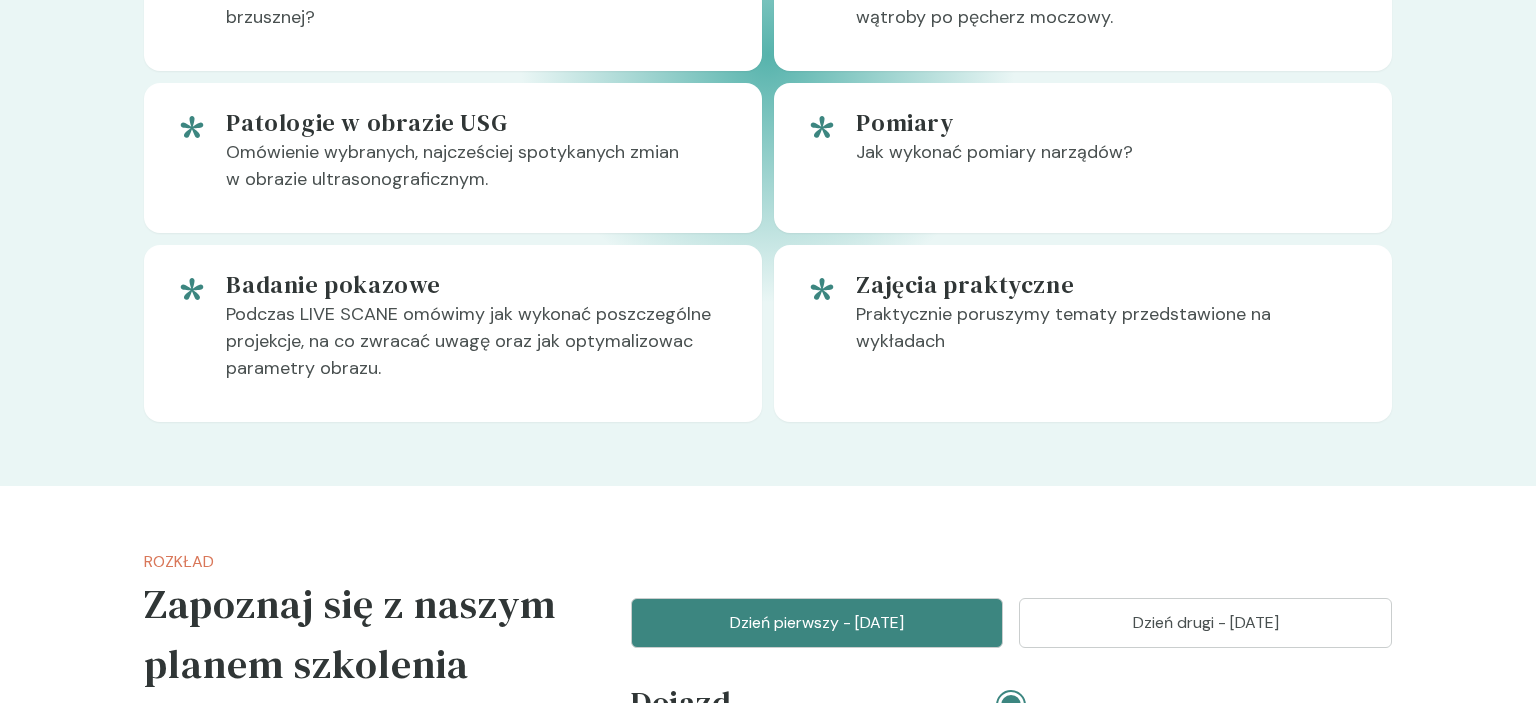 scroll, scrollTop: 1584, scrollLeft: 0, axis: vertical 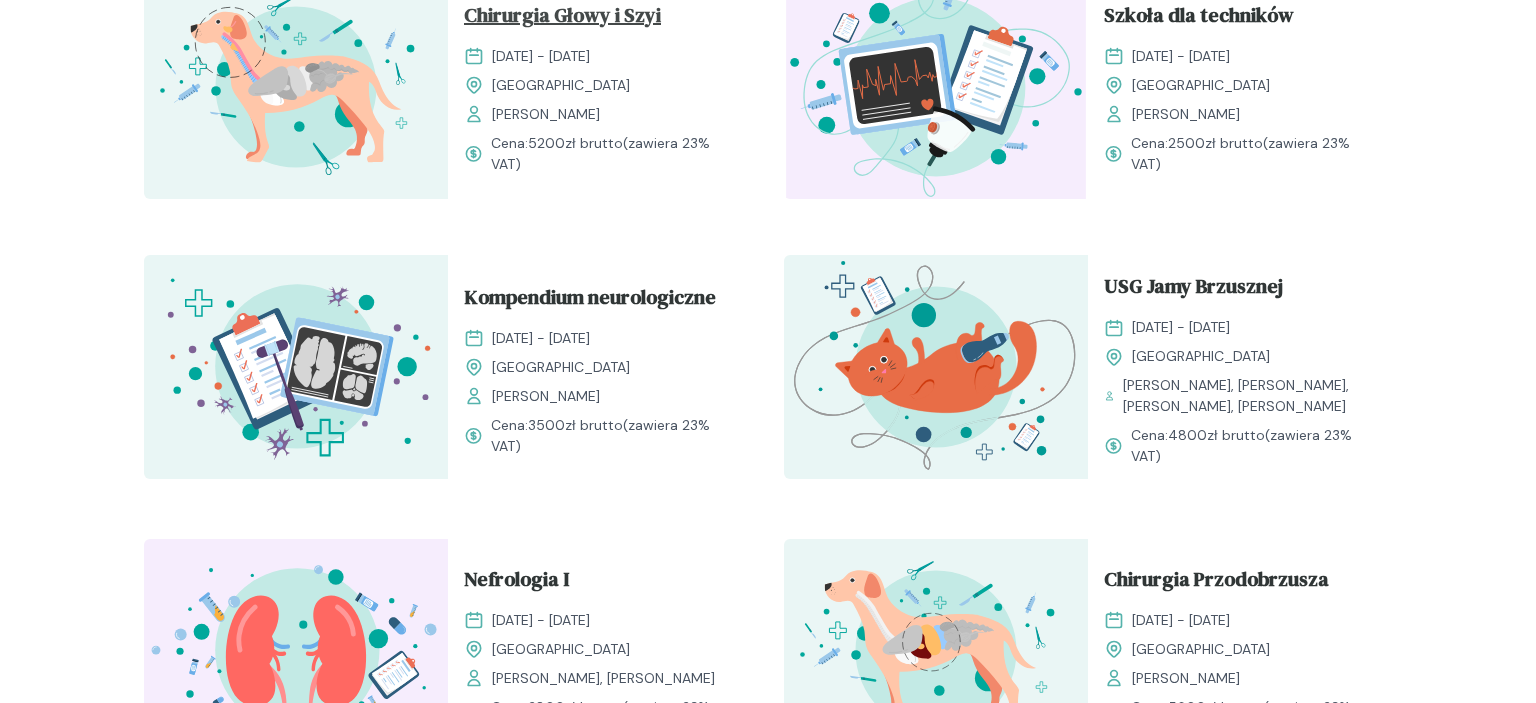 click on "Chirurgia Głowy i Szyi" at bounding box center [562, 19] 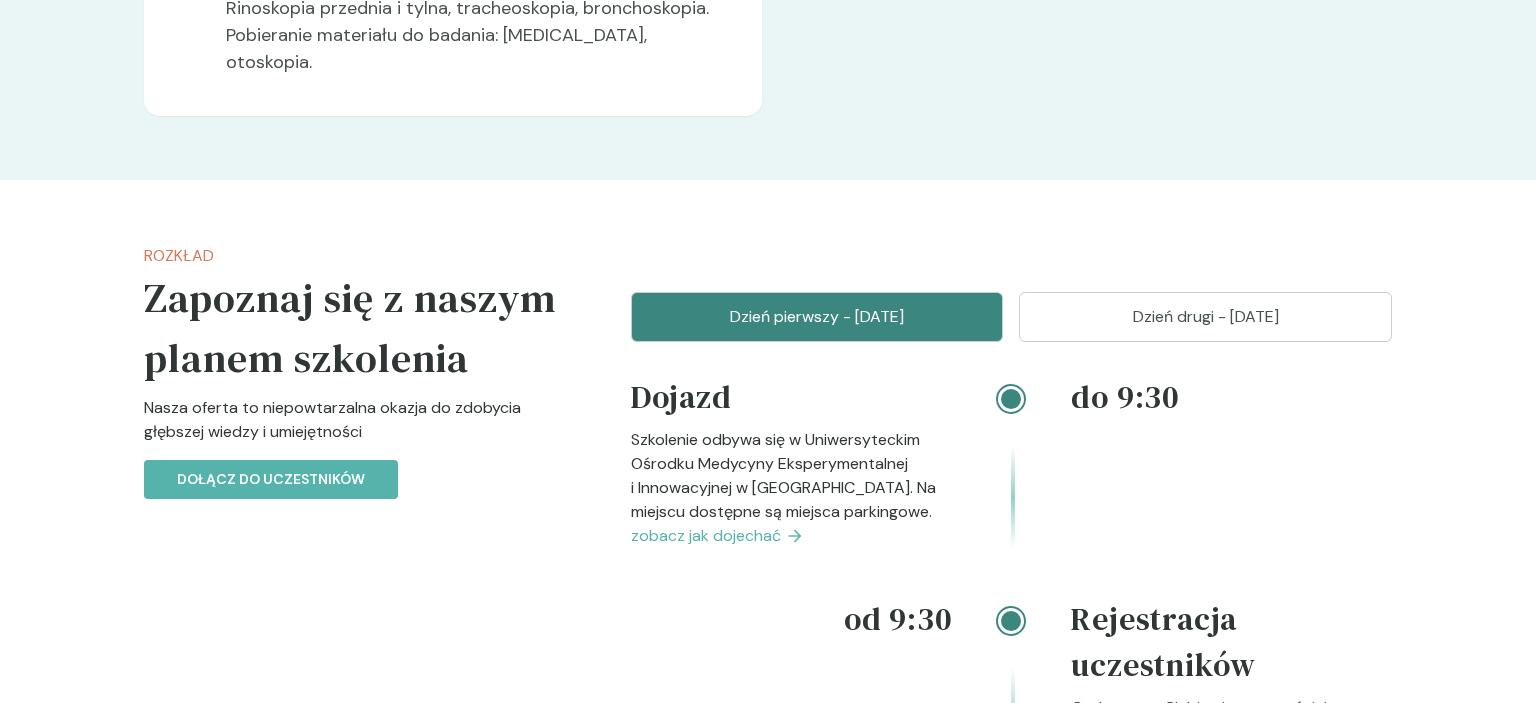 scroll, scrollTop: 2006, scrollLeft: 0, axis: vertical 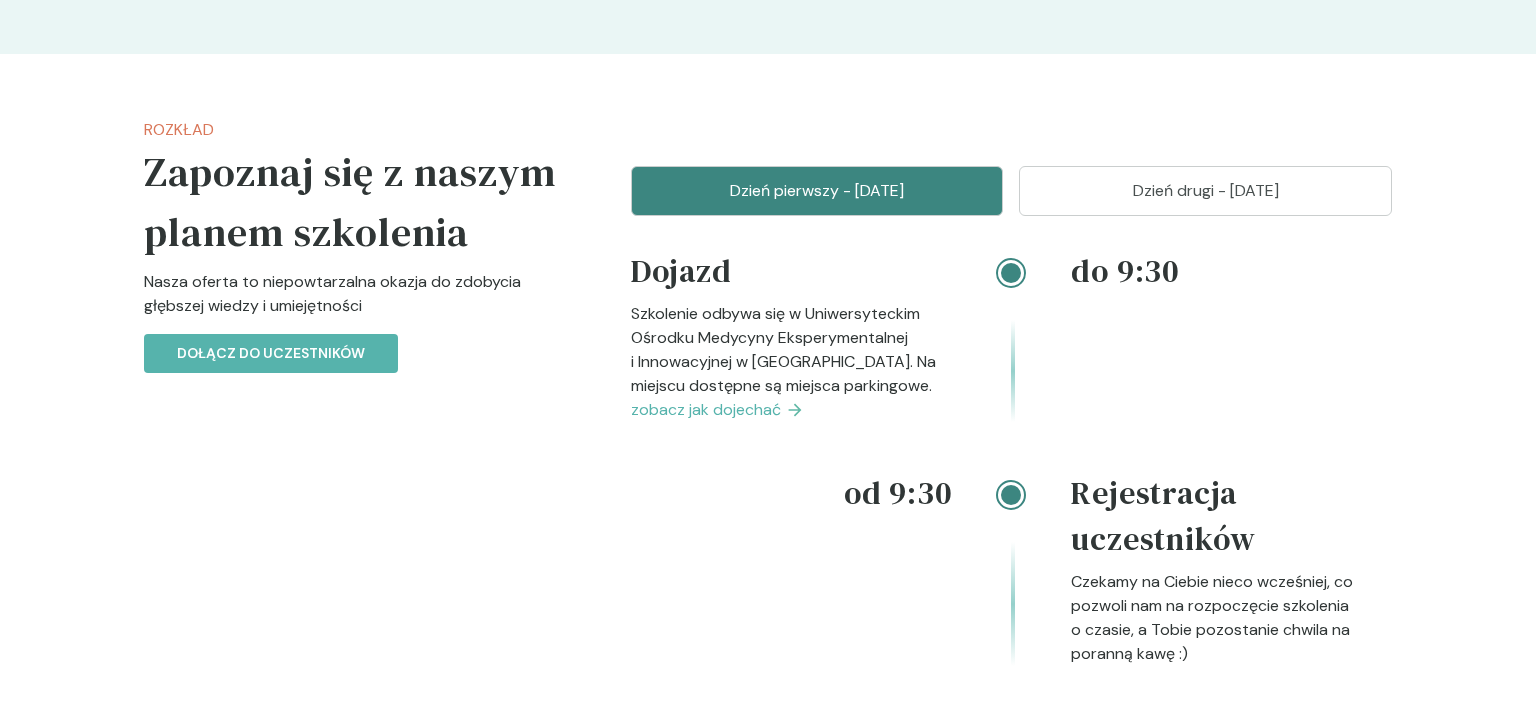 click on "Dzień drugi - [DATE]" at bounding box center [1205, 191] 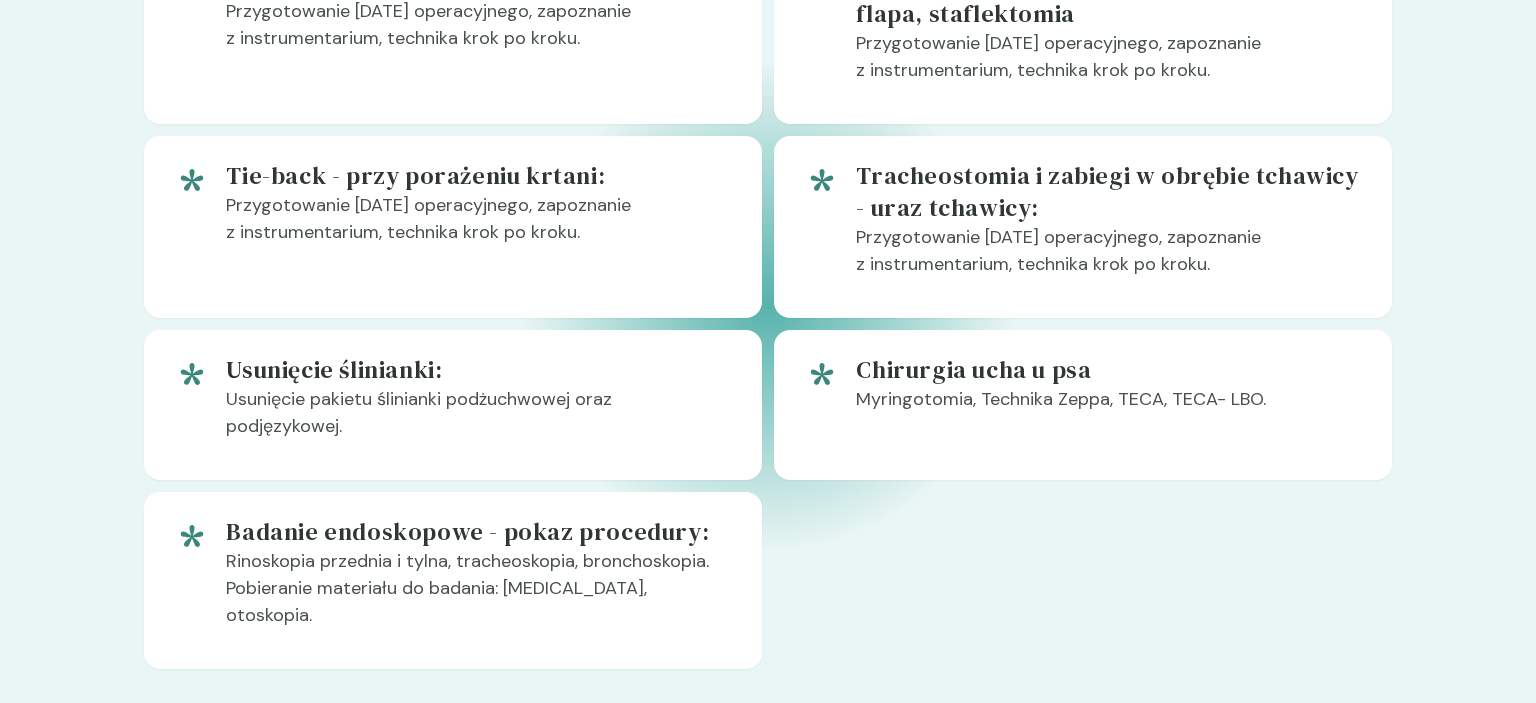 scroll, scrollTop: 1372, scrollLeft: 0, axis: vertical 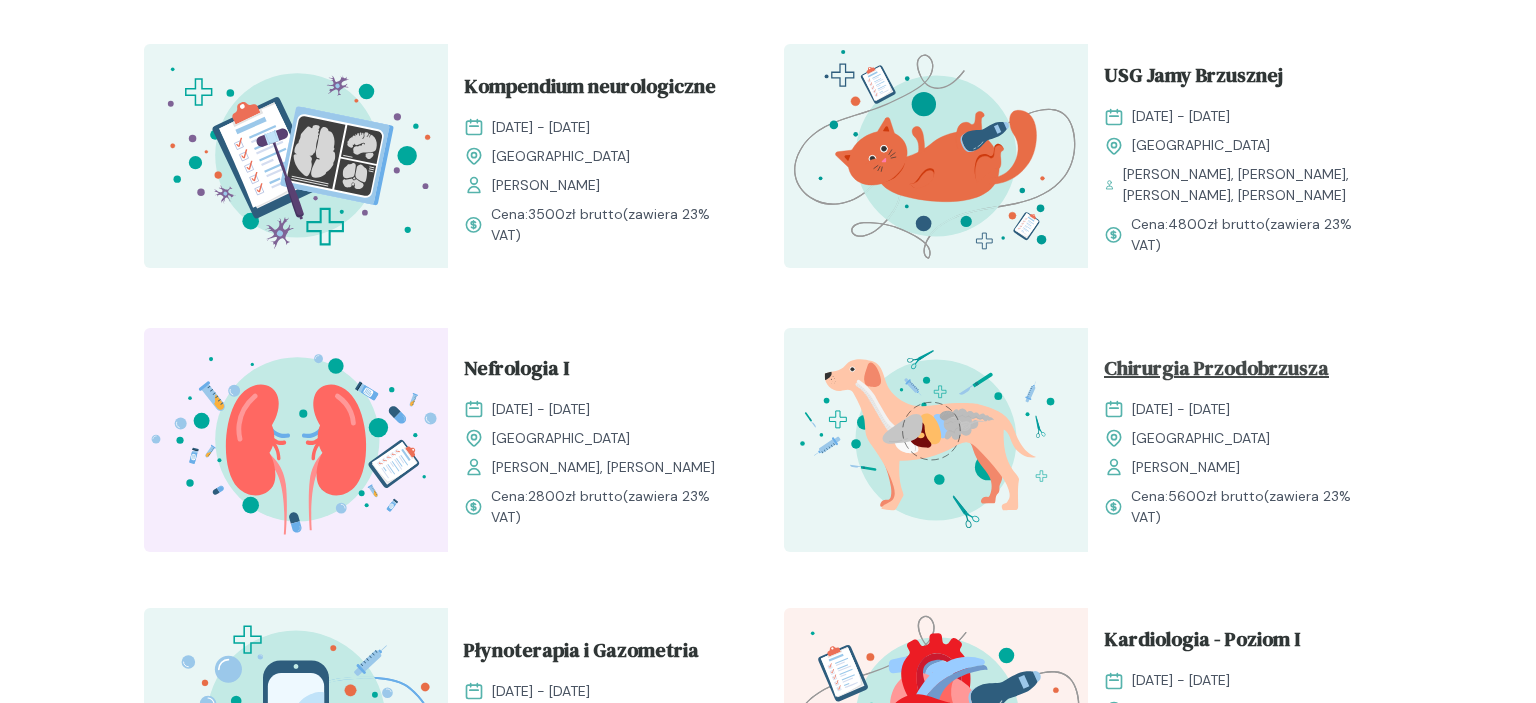 click on "Chirurgia Przodobrzusza" at bounding box center (1216, 372) 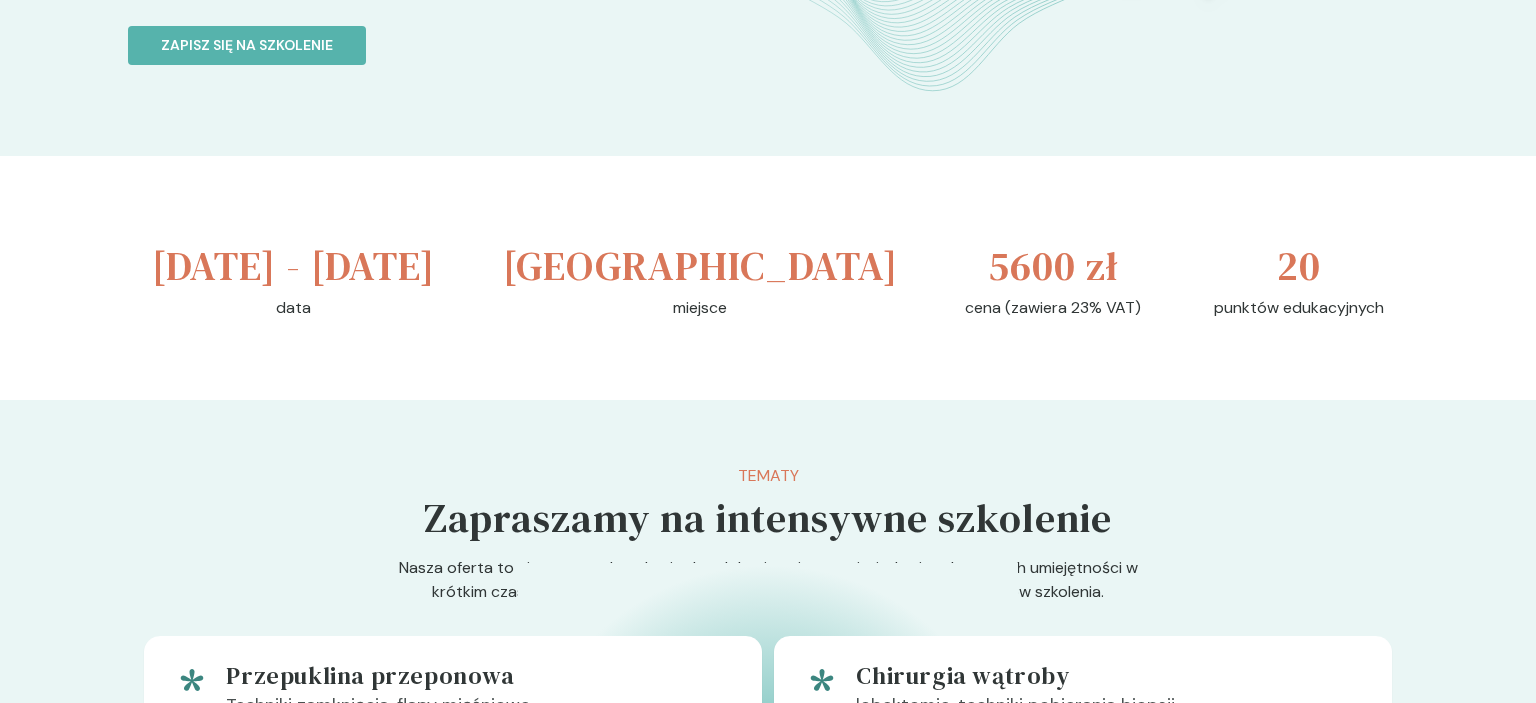 scroll, scrollTop: 1056, scrollLeft: 0, axis: vertical 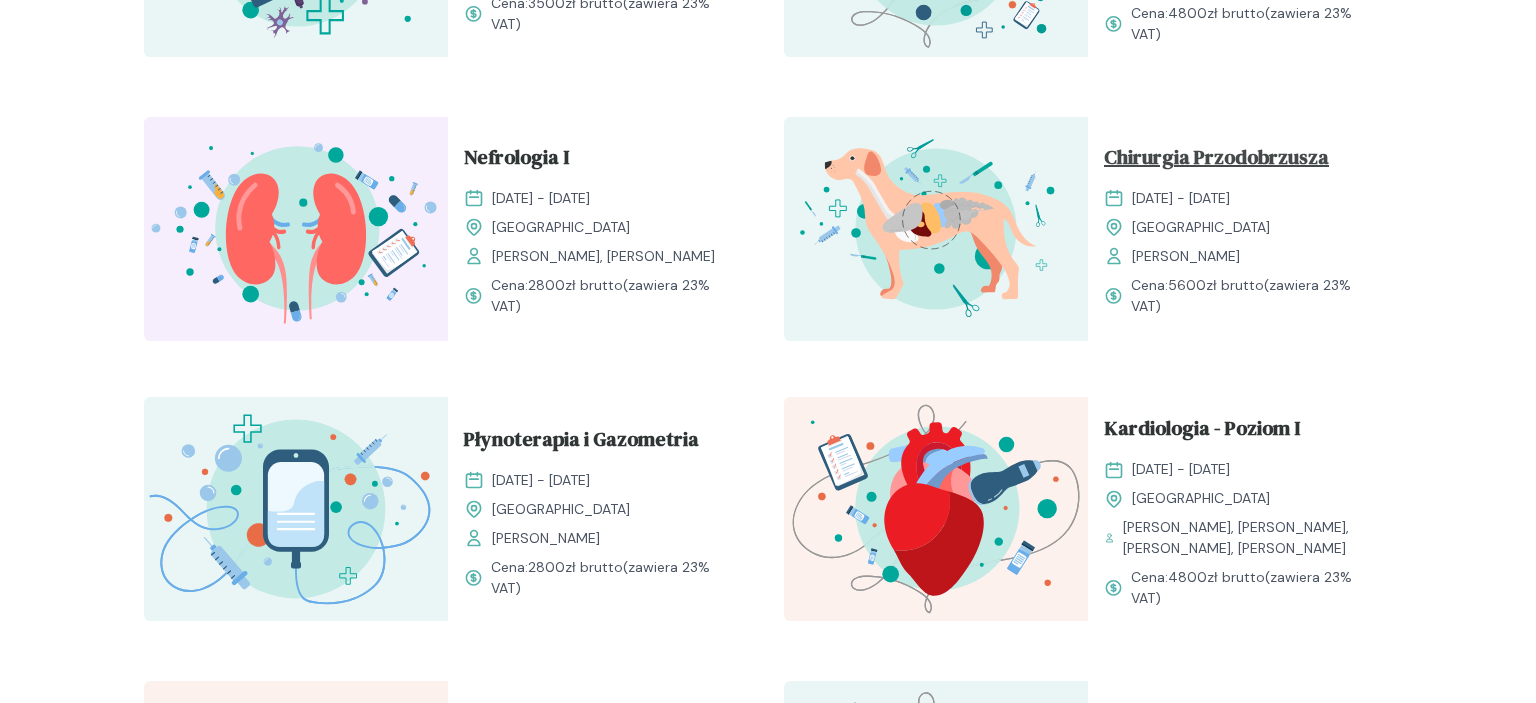 click on "Chirurgia Przodobrzusza" at bounding box center [1216, 161] 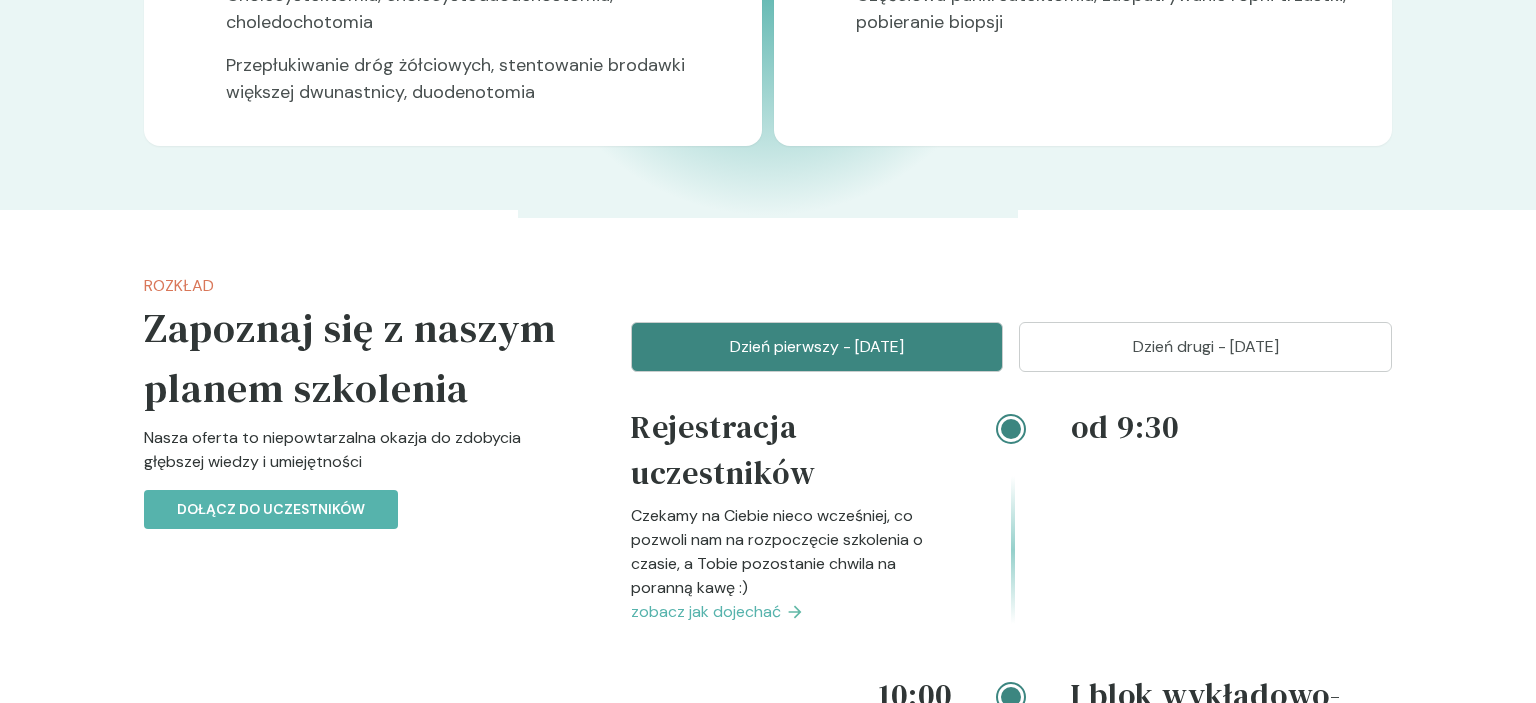 scroll, scrollTop: 0, scrollLeft: 0, axis: both 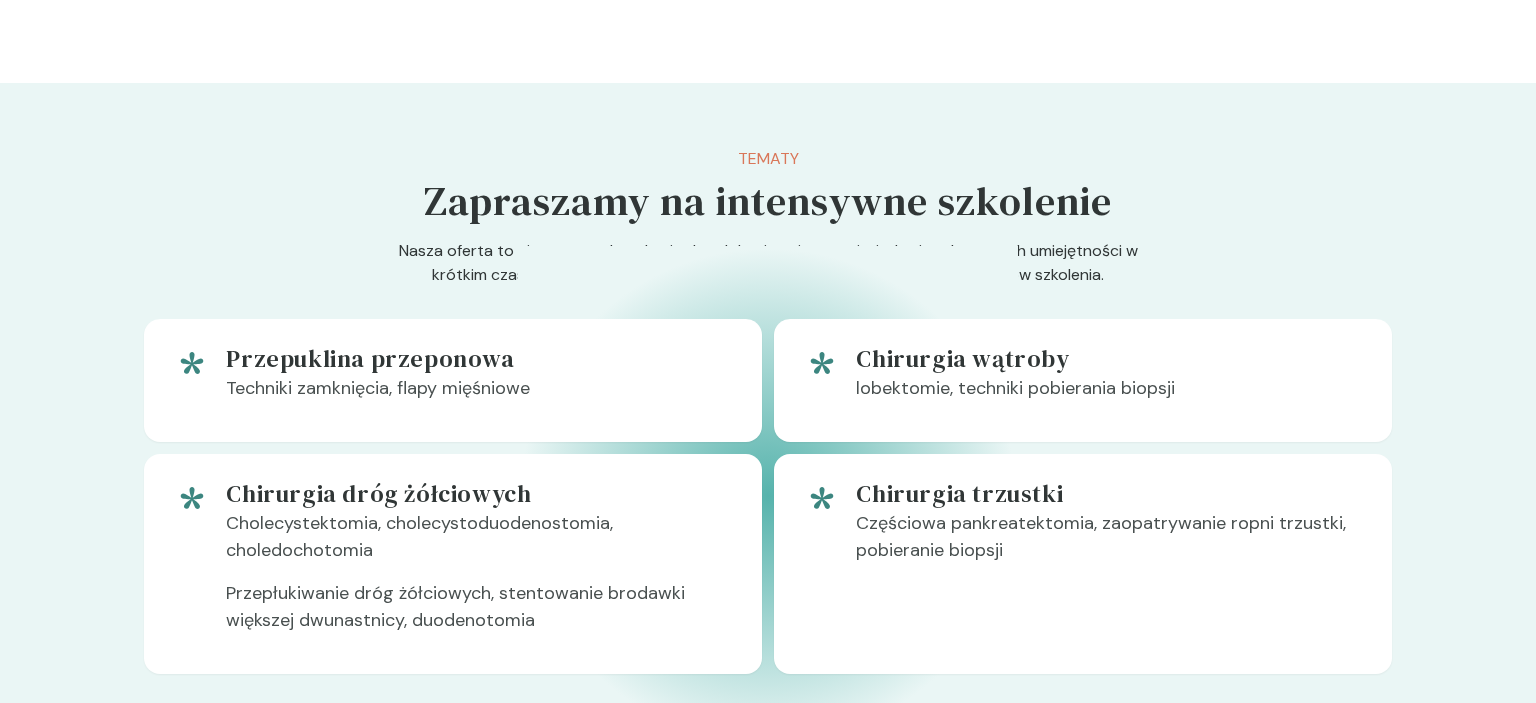click on "Chirurgia wątroby" at bounding box center (1108, 359) 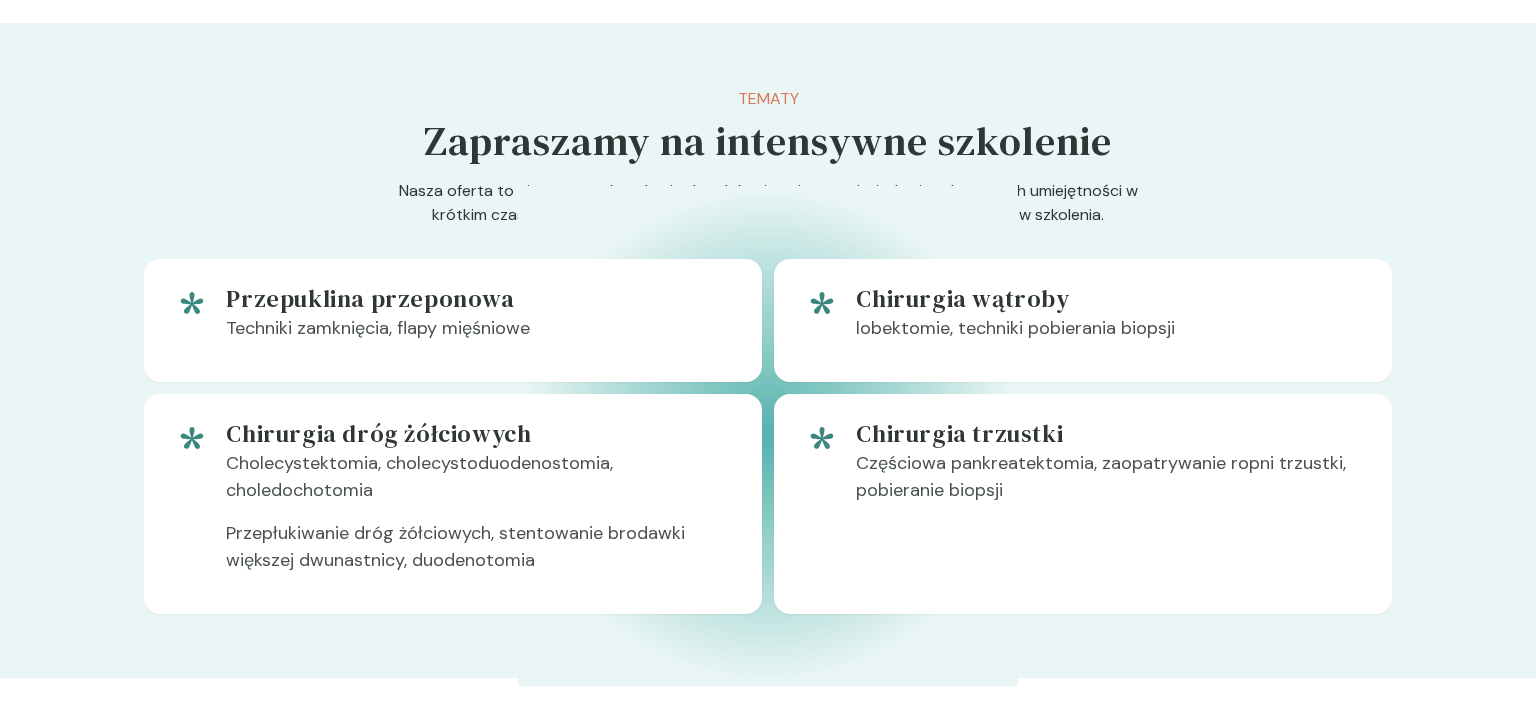scroll, scrollTop: 1056, scrollLeft: 0, axis: vertical 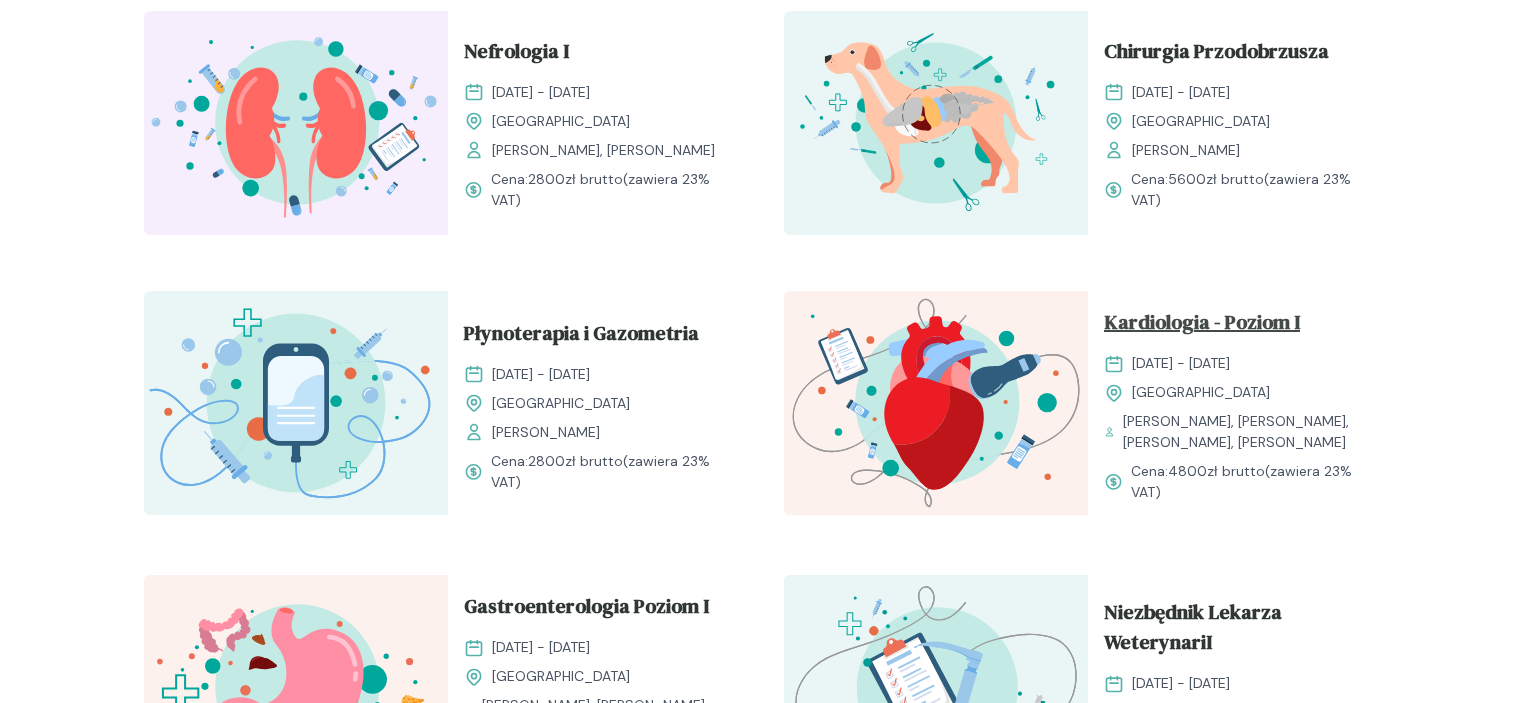 click on "Kardiologia - Poziom I" at bounding box center [1202, 326] 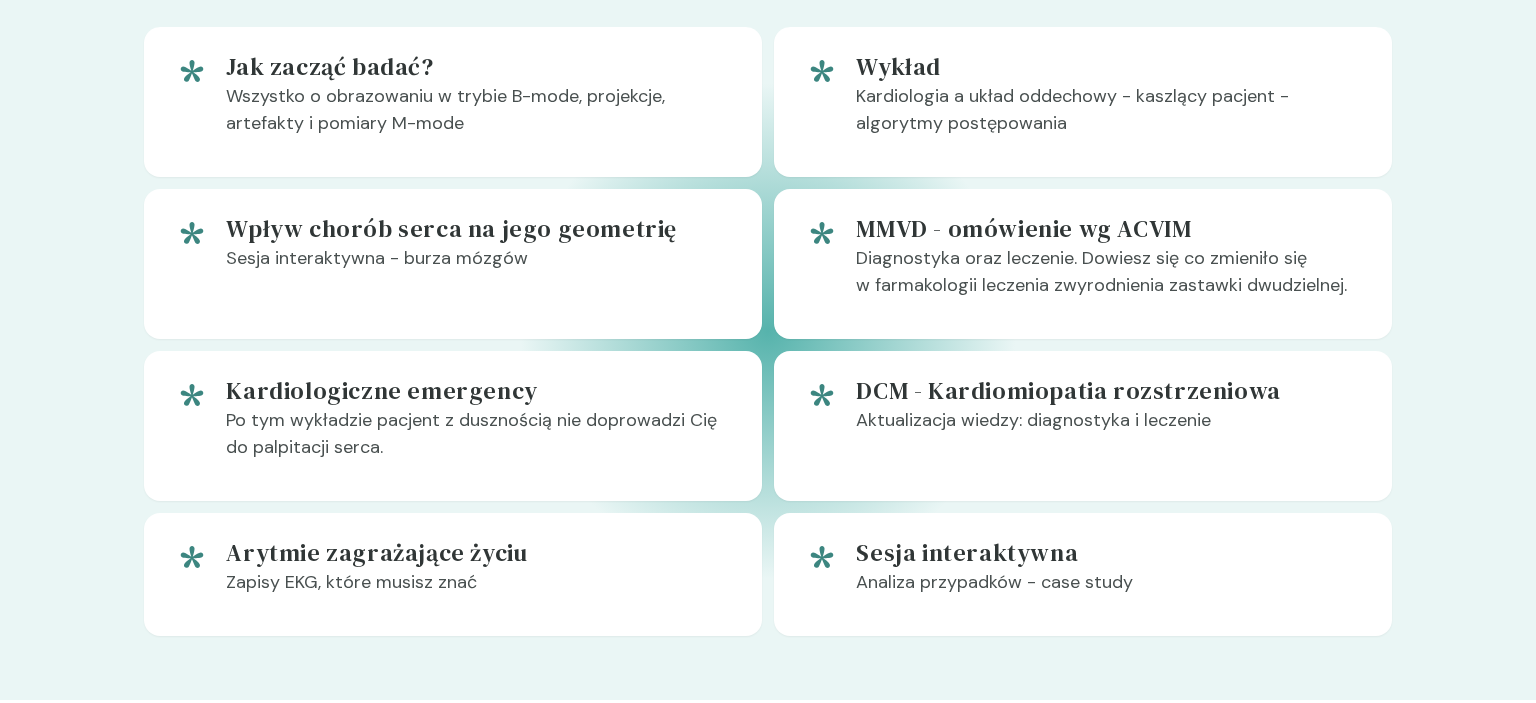 scroll, scrollTop: 1267, scrollLeft: 0, axis: vertical 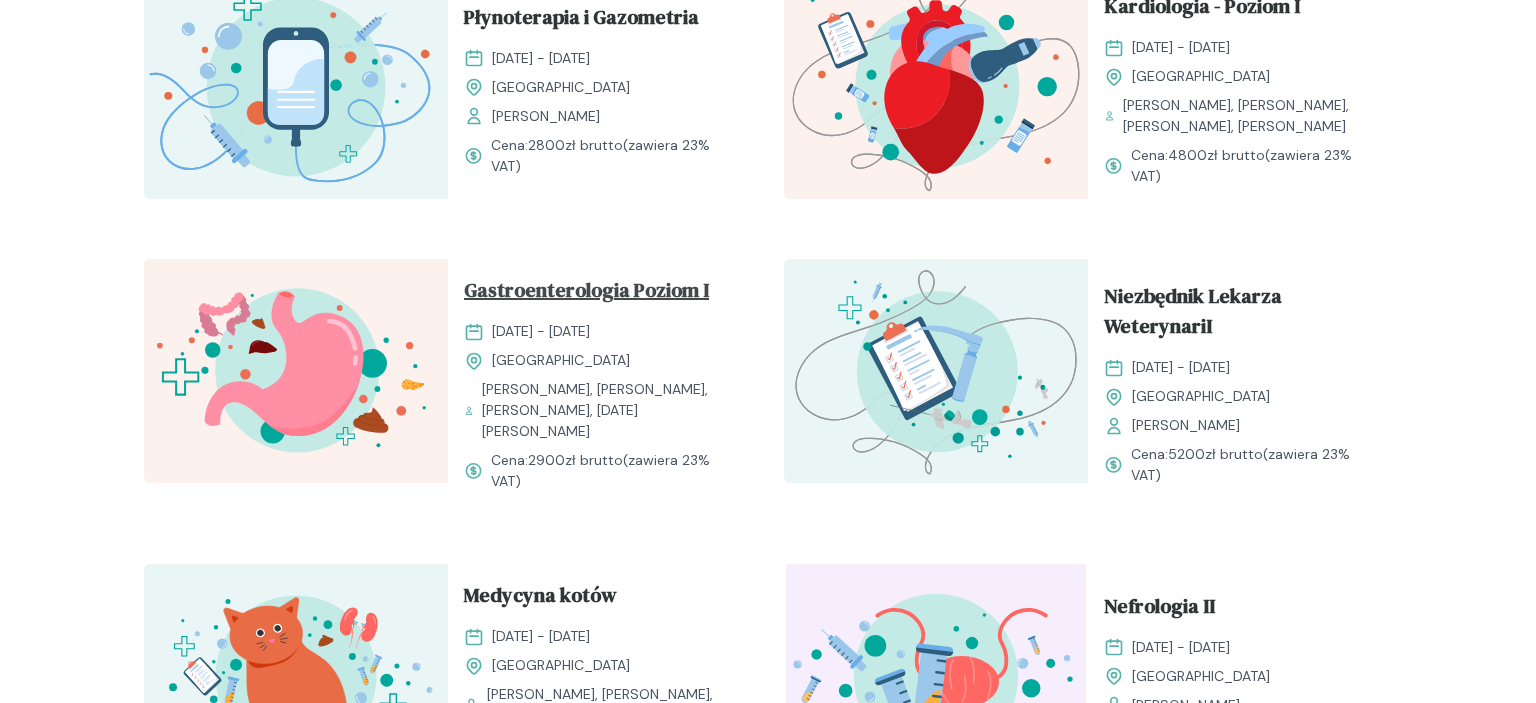 click on "Gastroenterologia Poziom I" at bounding box center (586, 294) 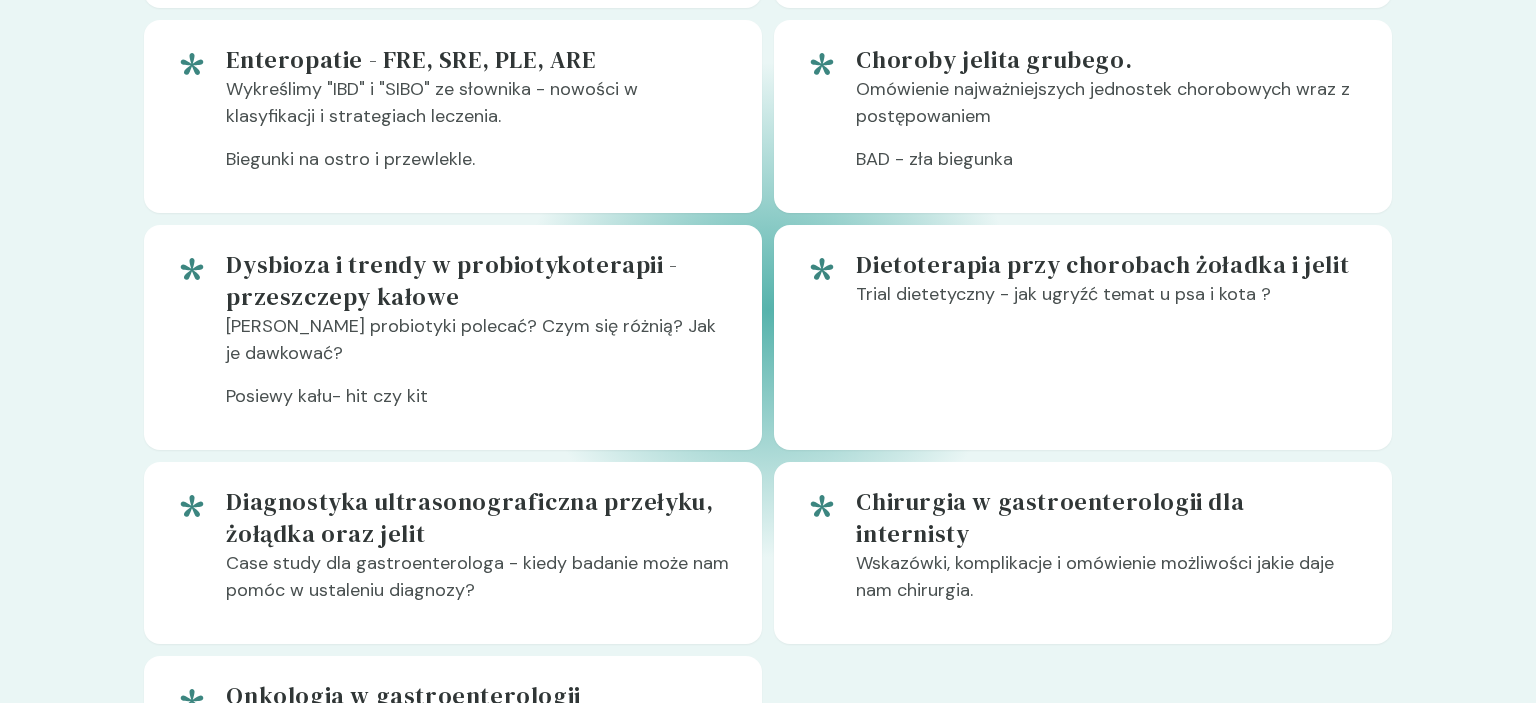 scroll, scrollTop: 1584, scrollLeft: 0, axis: vertical 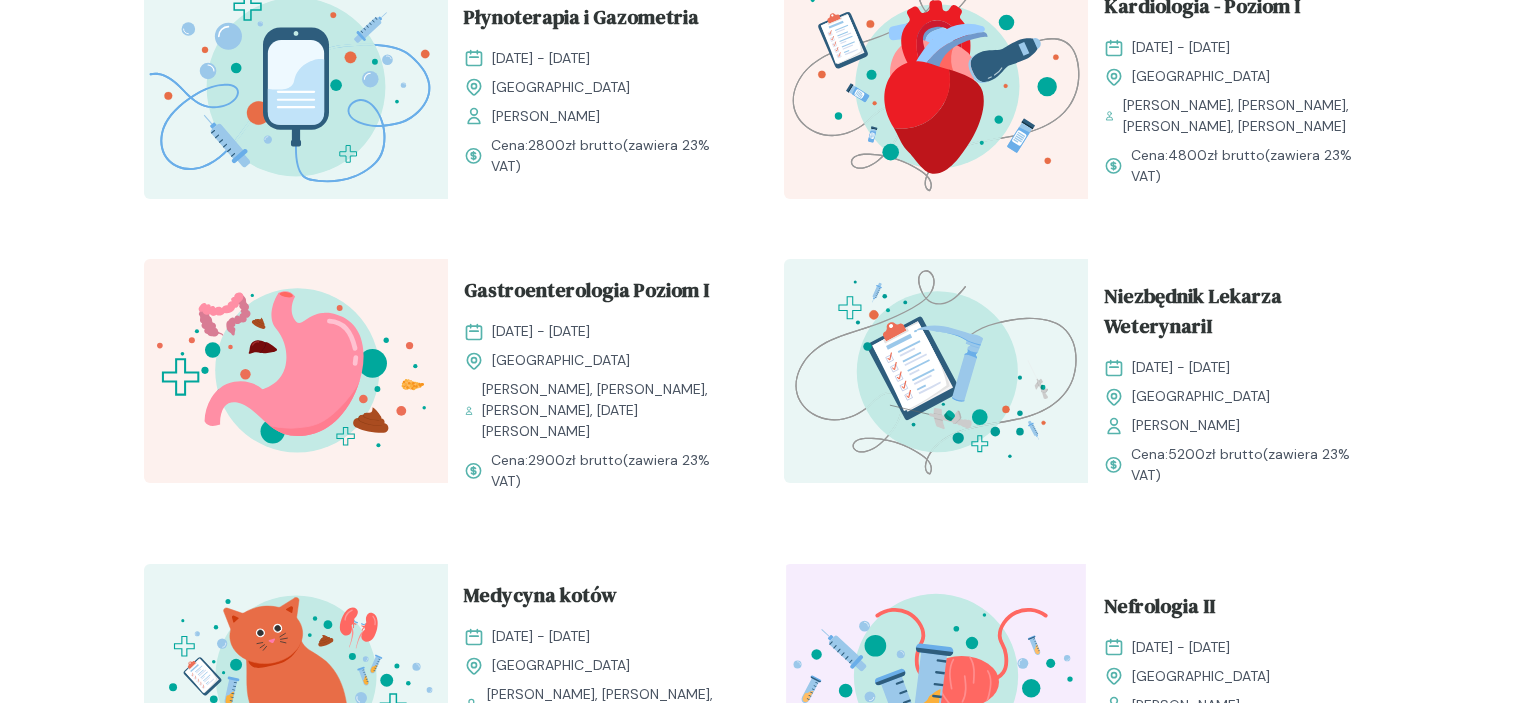 click on "Niezbędnik Lekarza WeterynariI [DATE] - [DATE] Kraków [PERSON_NAME]" at bounding box center (1240, 358) 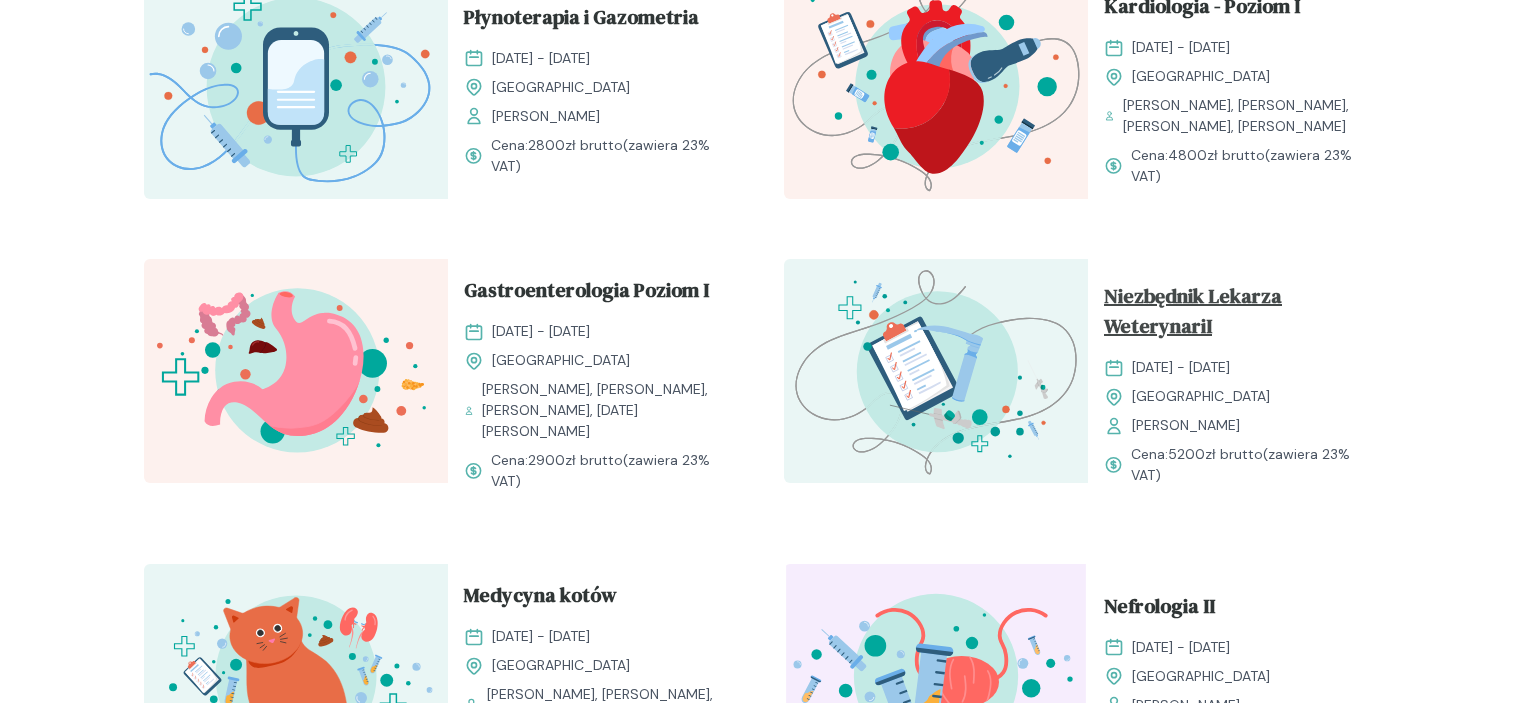click on "Niezbędnik Lekarza WeterynariI" at bounding box center [1240, 315] 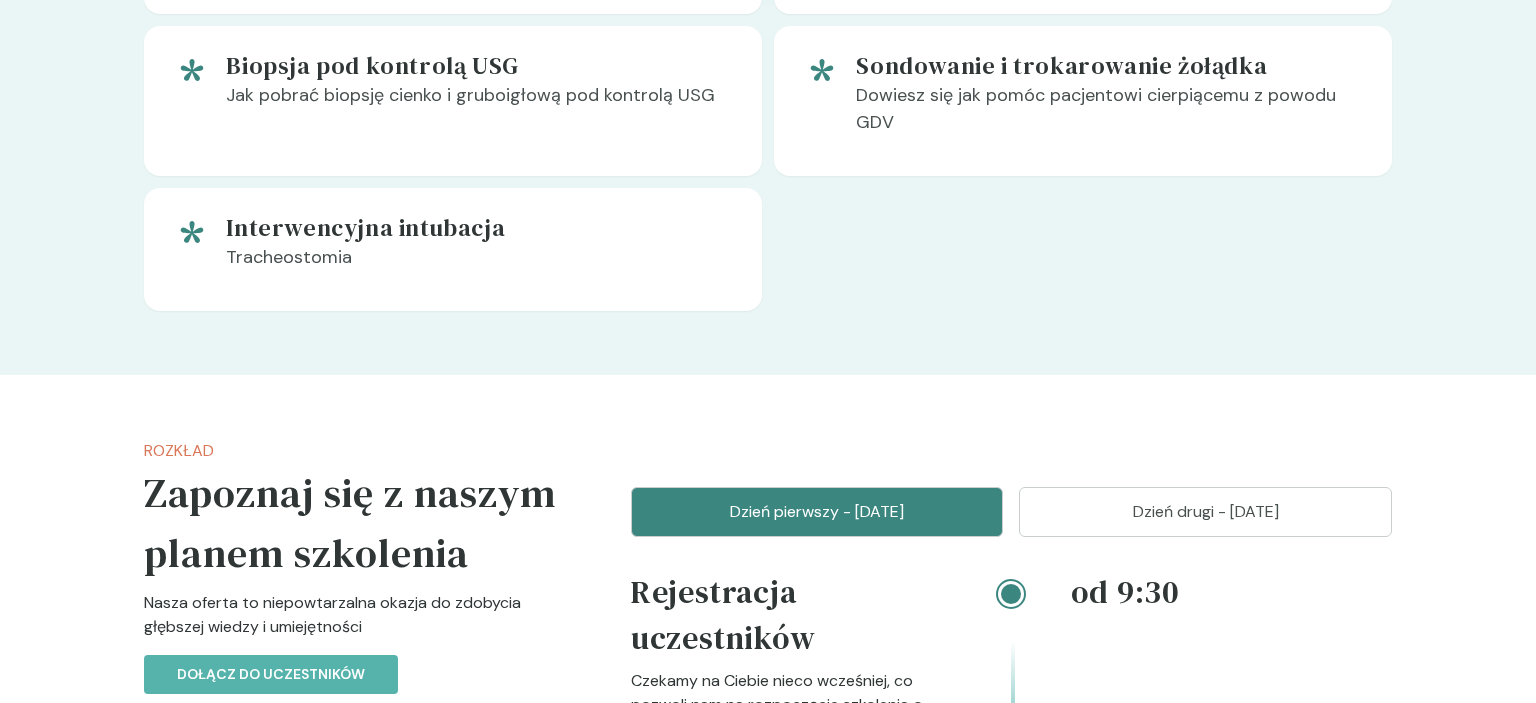 scroll, scrollTop: 2323, scrollLeft: 0, axis: vertical 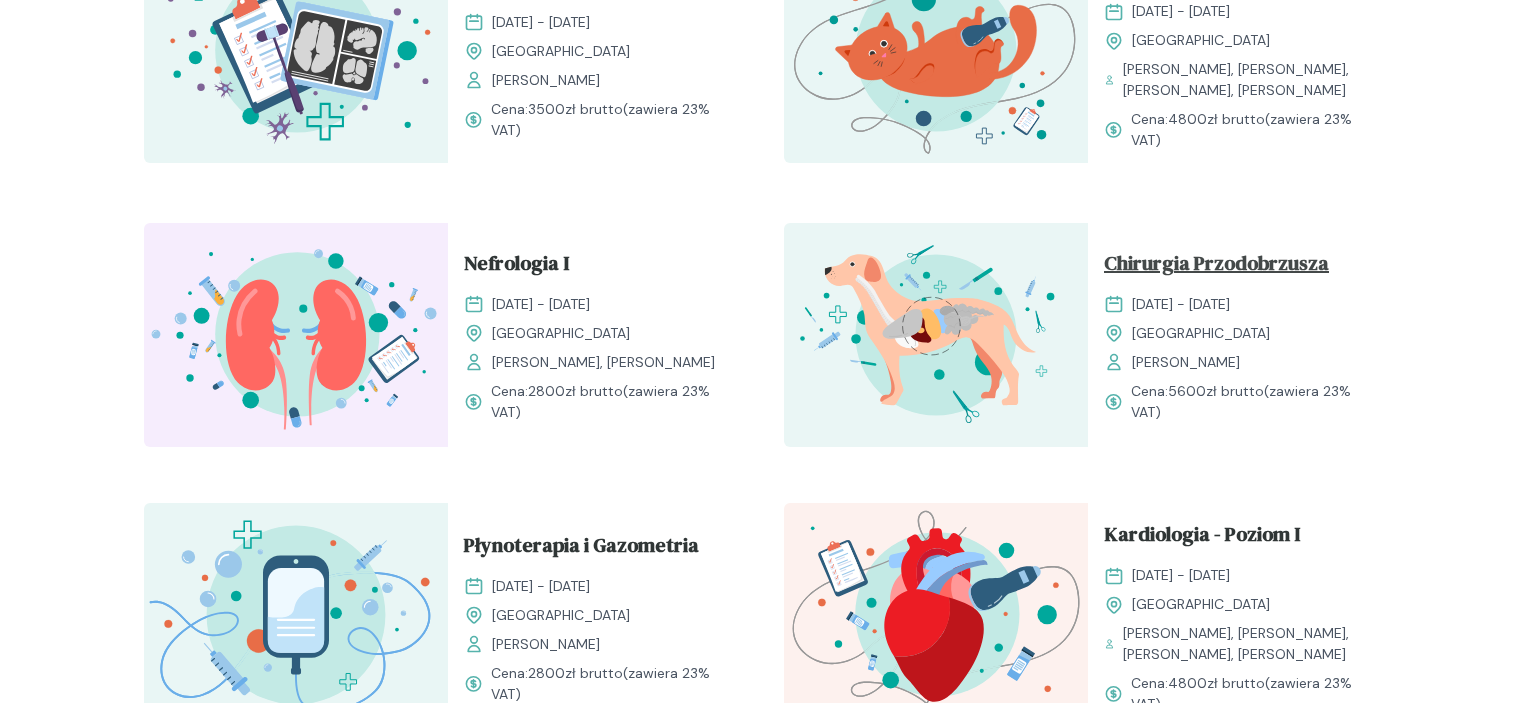 click on "Chirurgia Przodobrzusza" at bounding box center [1216, 267] 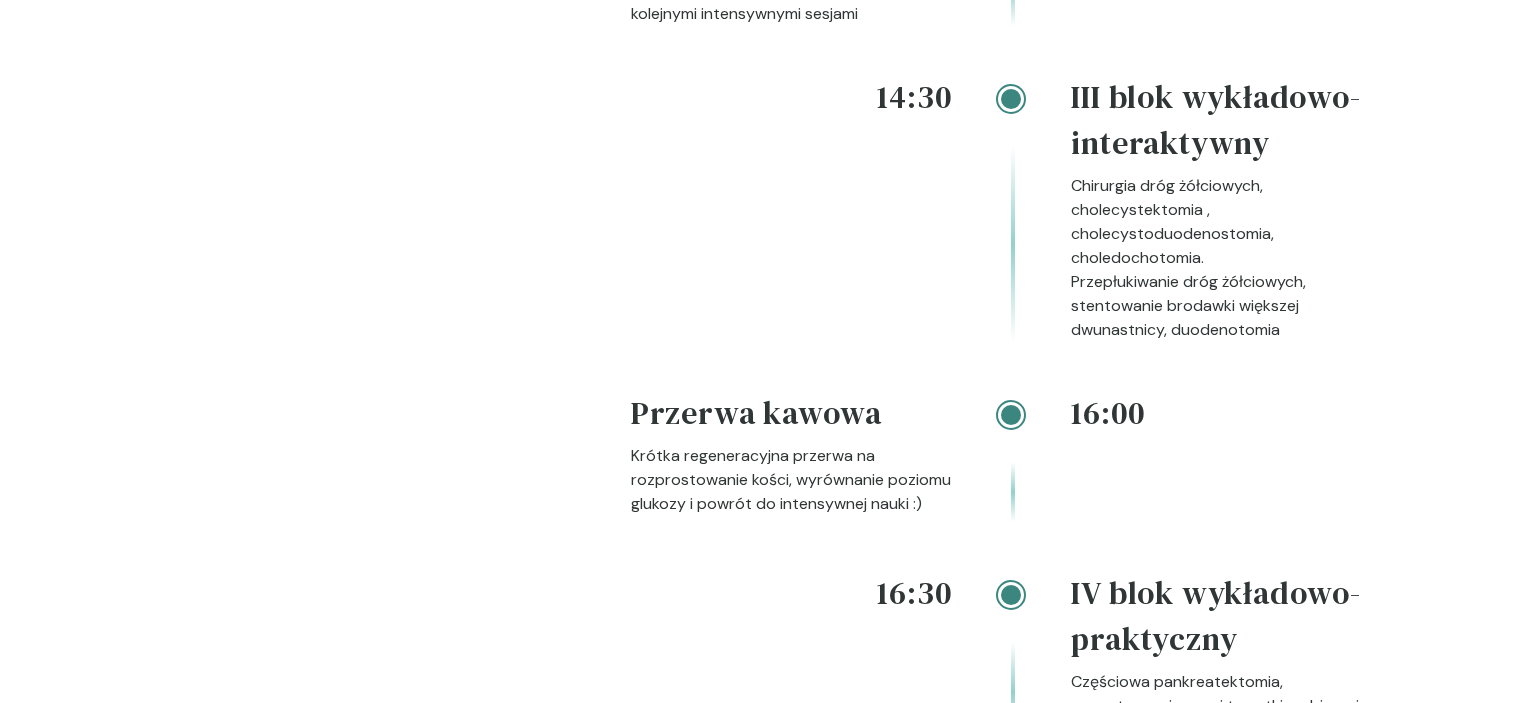 scroll, scrollTop: 3062, scrollLeft: 0, axis: vertical 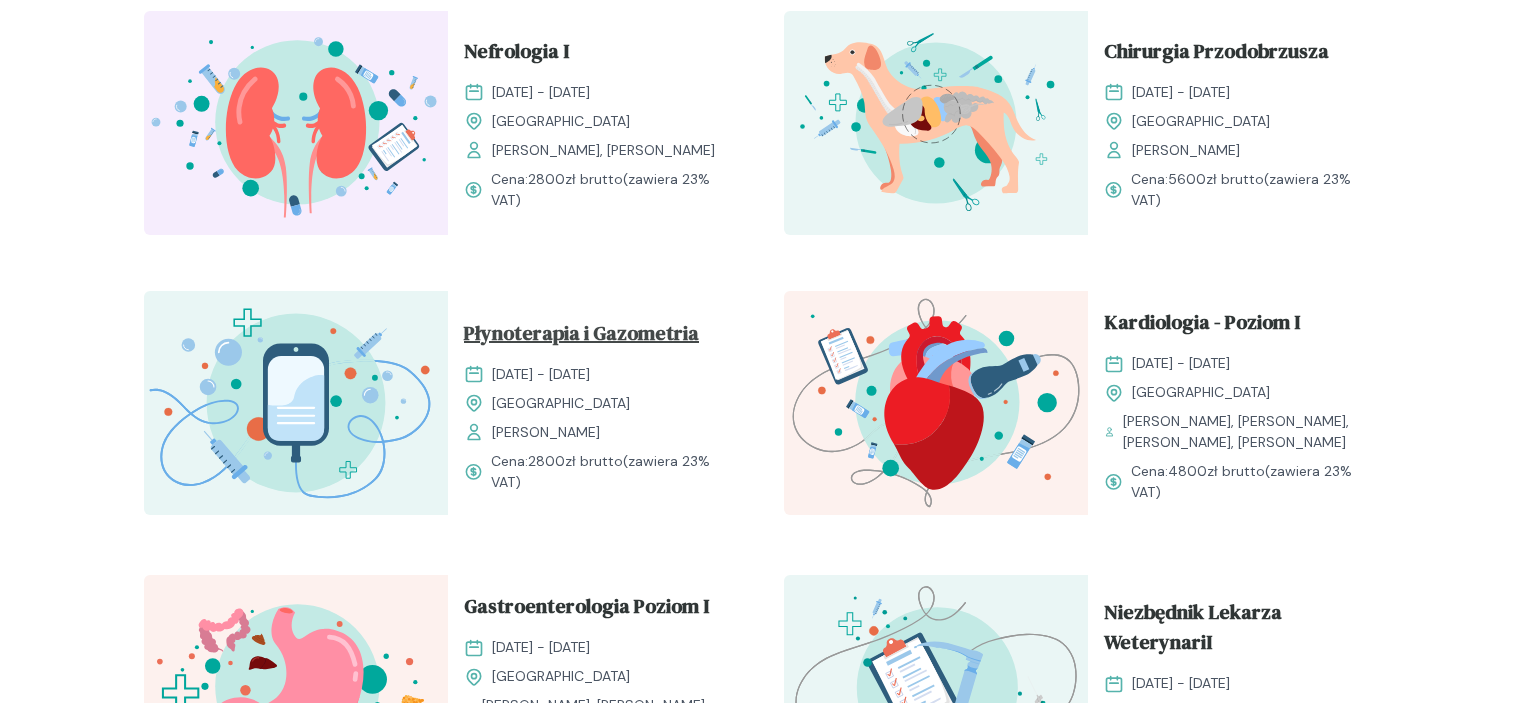 click on "Płynoterapia i Gazometria" at bounding box center [581, 337] 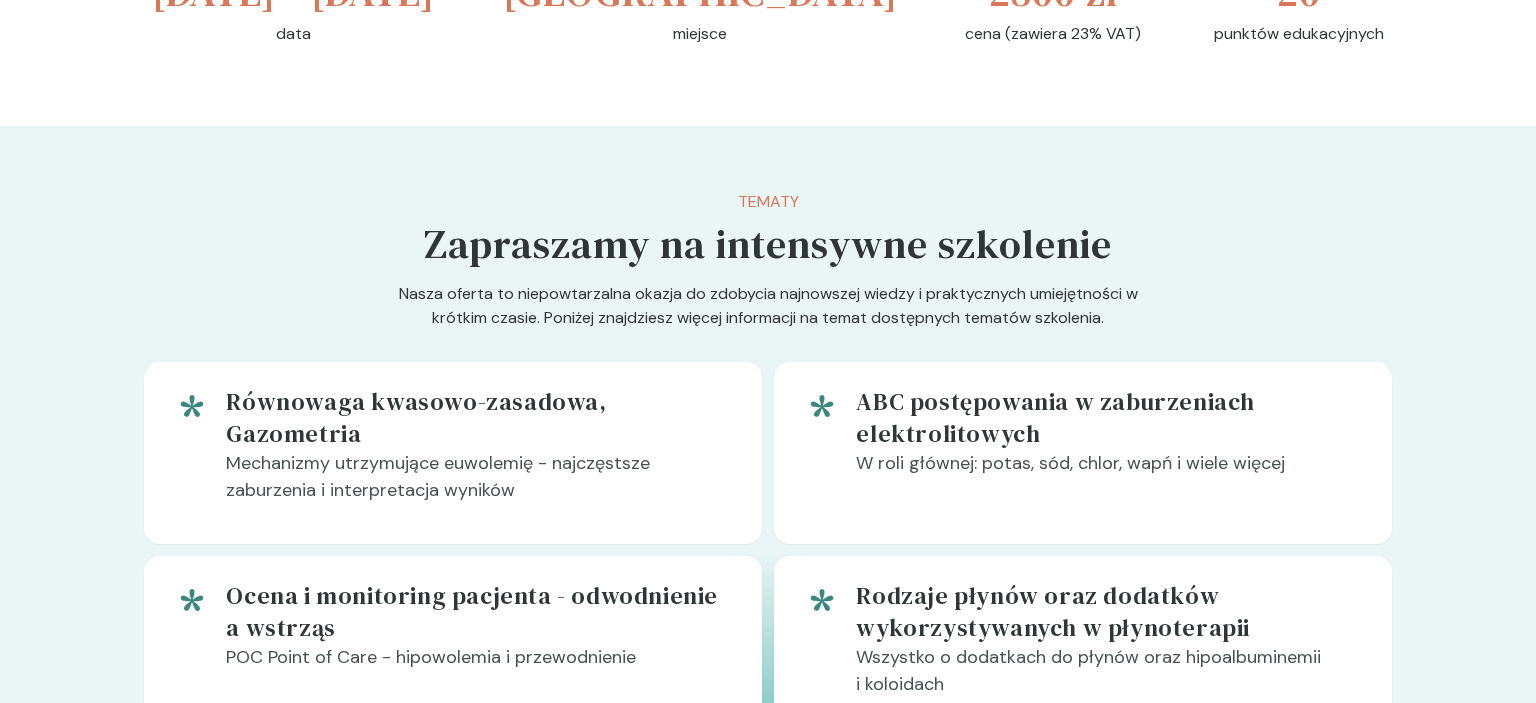 scroll, scrollTop: 950, scrollLeft: 0, axis: vertical 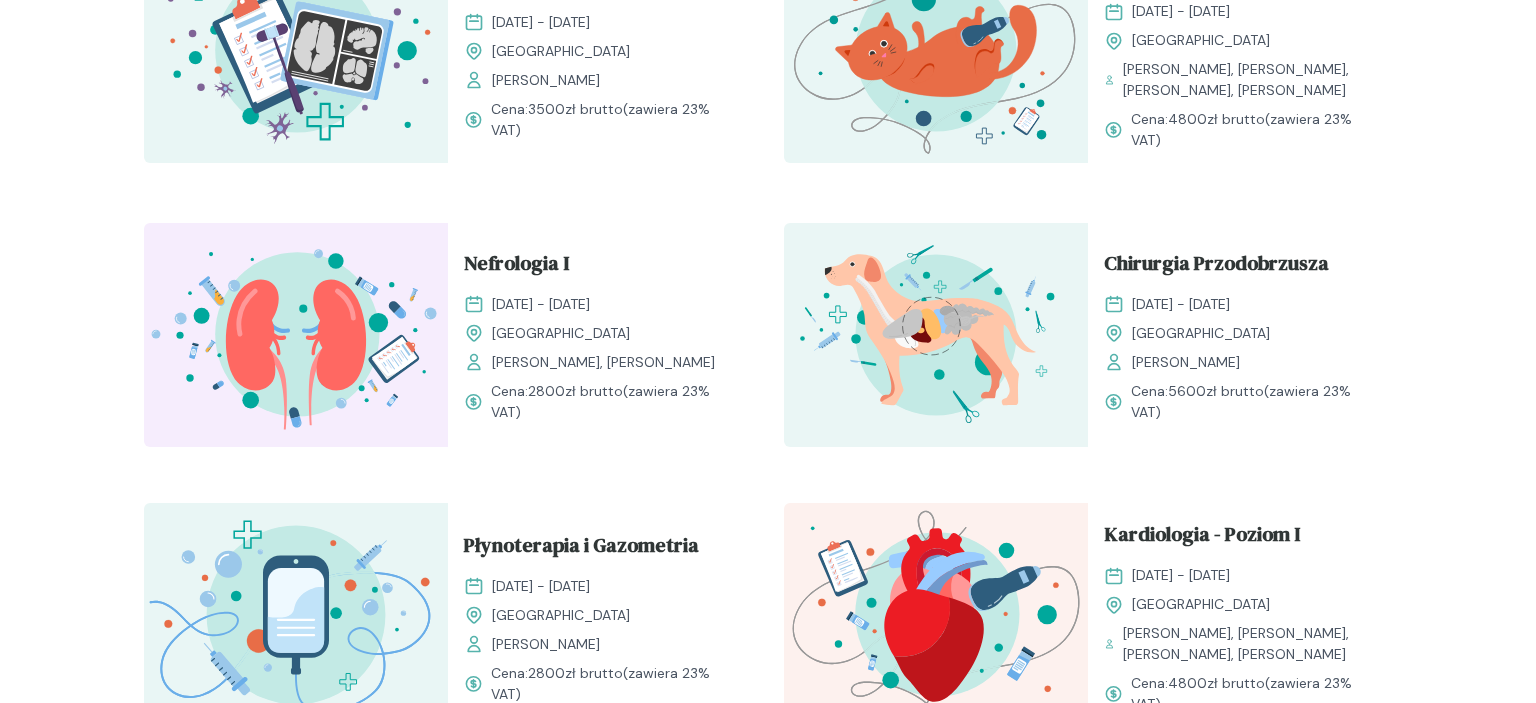 click on "Nefrologia I [DATE] - [DATE] Kraków [PERSON_NAME], [PERSON_NAME]" at bounding box center (600, 310) 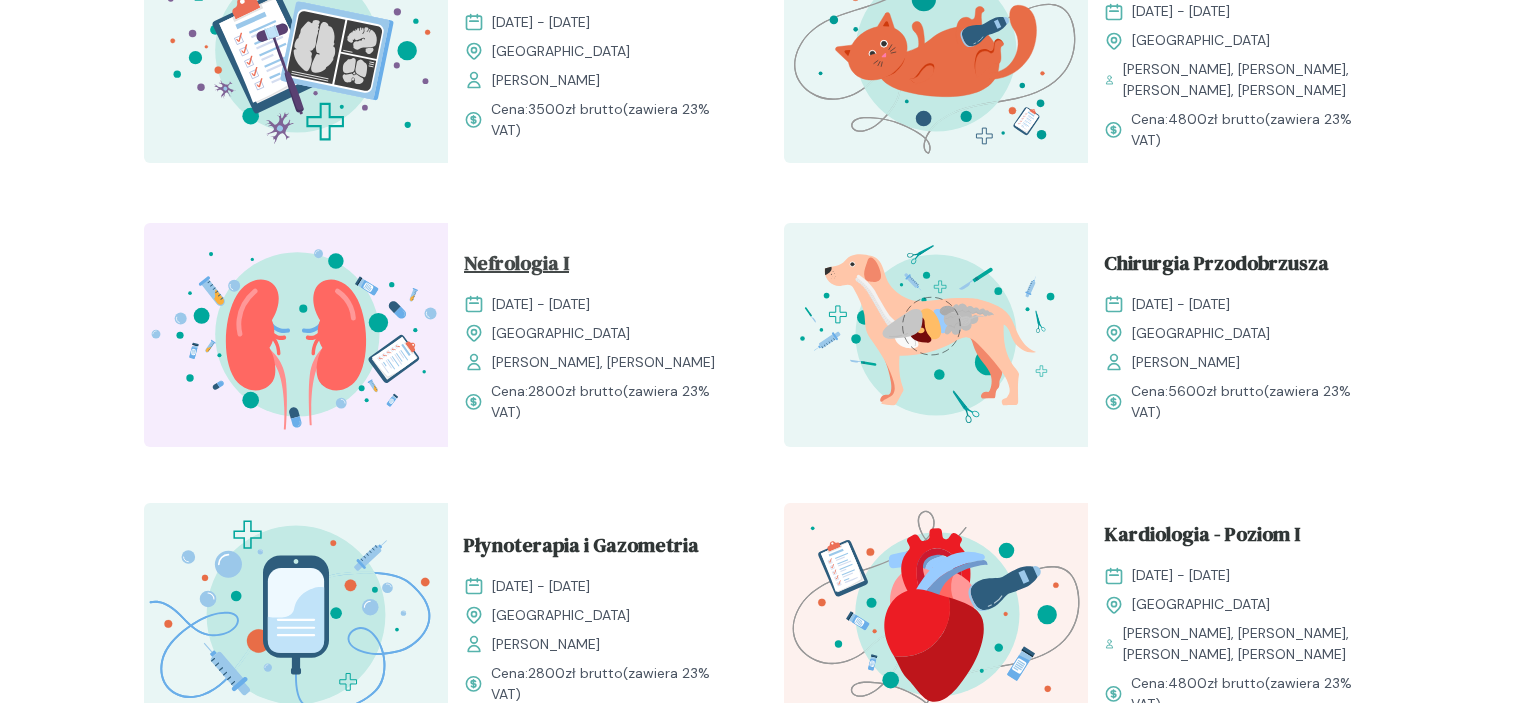 click on "Nefrologia I" at bounding box center (516, 267) 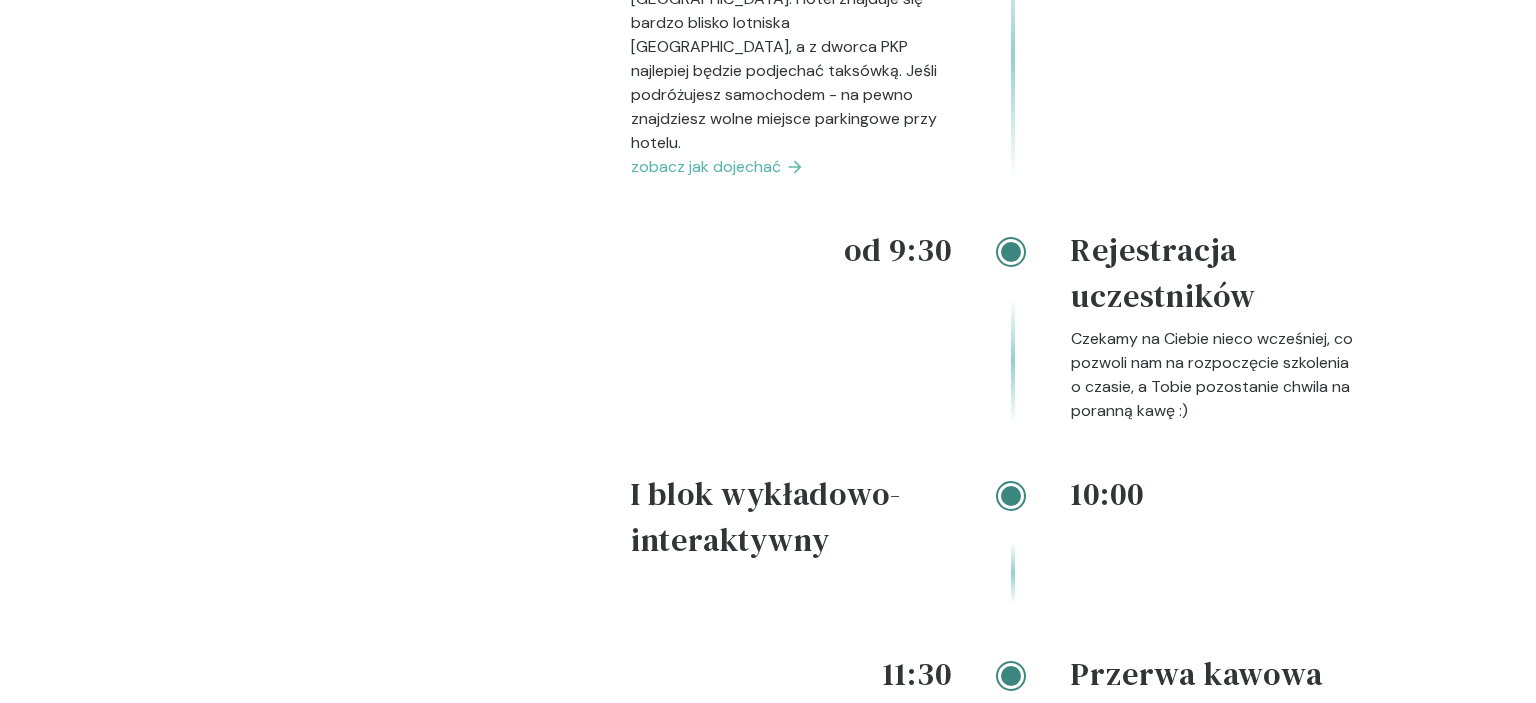 scroll, scrollTop: 2323, scrollLeft: 0, axis: vertical 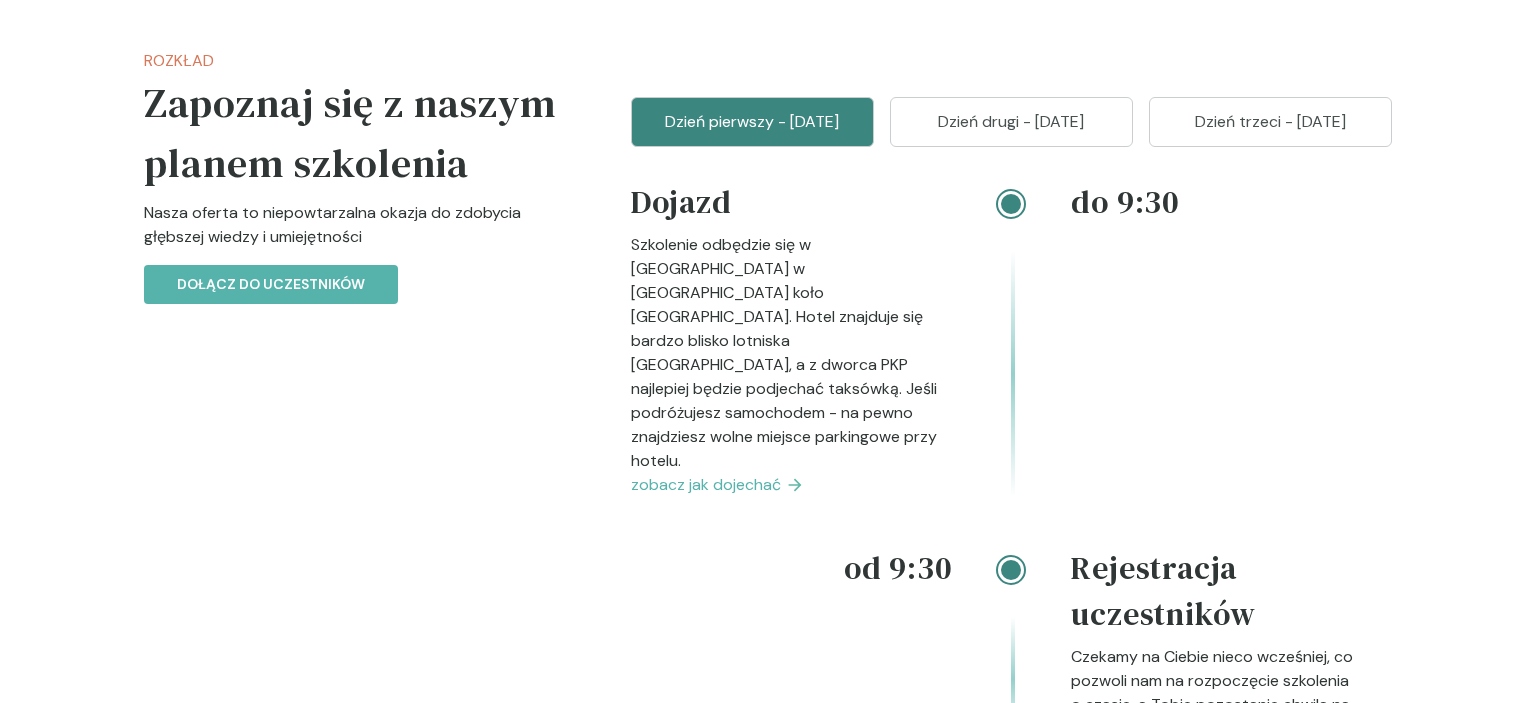 click on "Dzień drugi - [DATE]" at bounding box center [1011, 122] 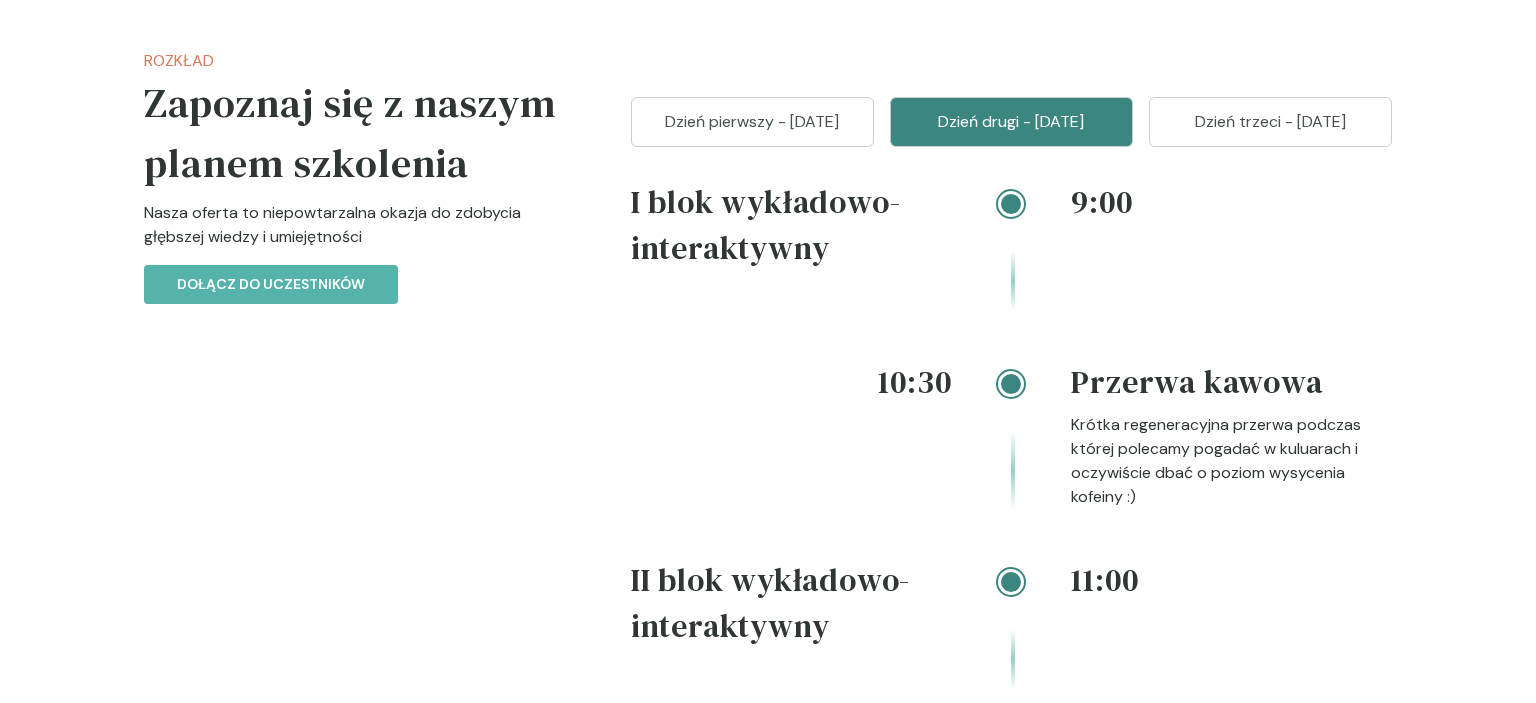 click on "Dzień trzeci - [DATE]" at bounding box center (1270, 122) 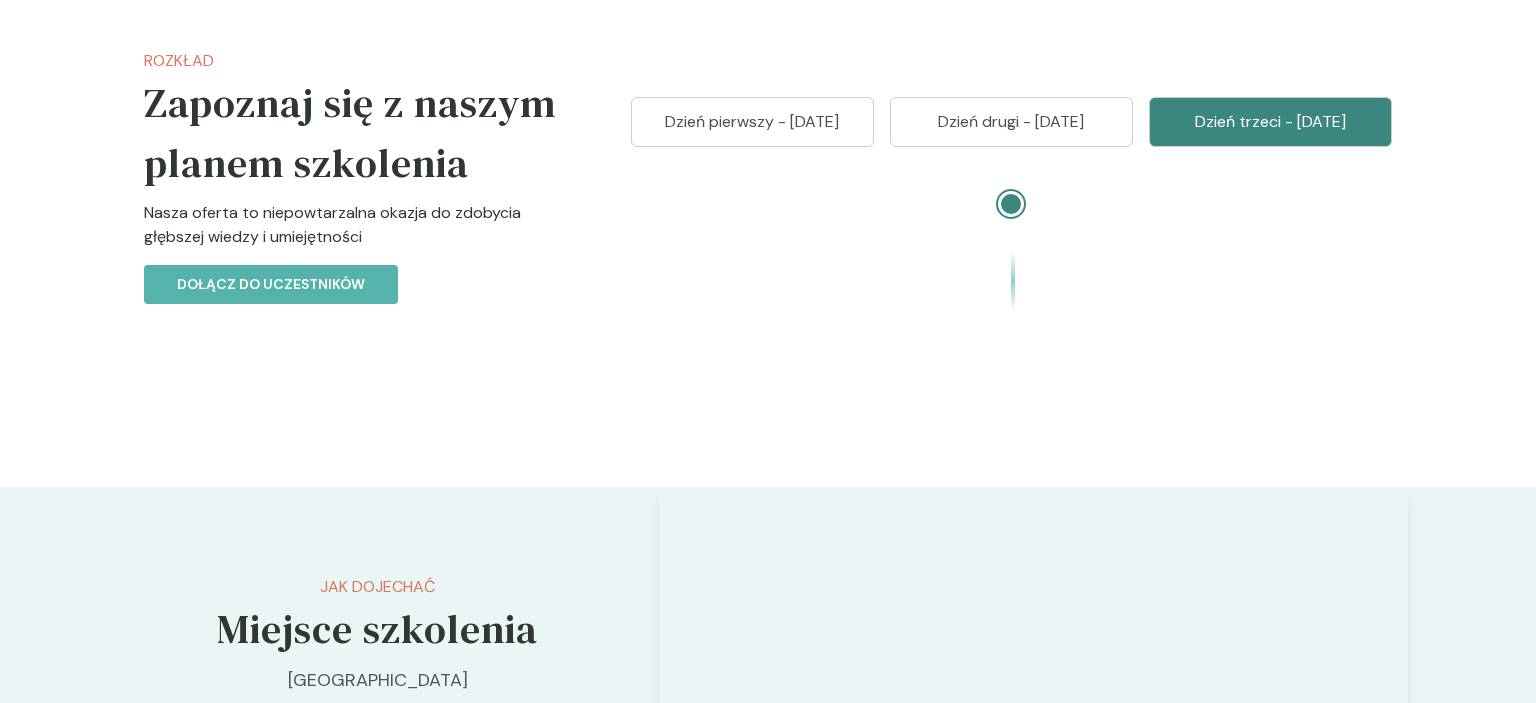 click on "Dzień drugi - [DATE]" at bounding box center [1011, 122] 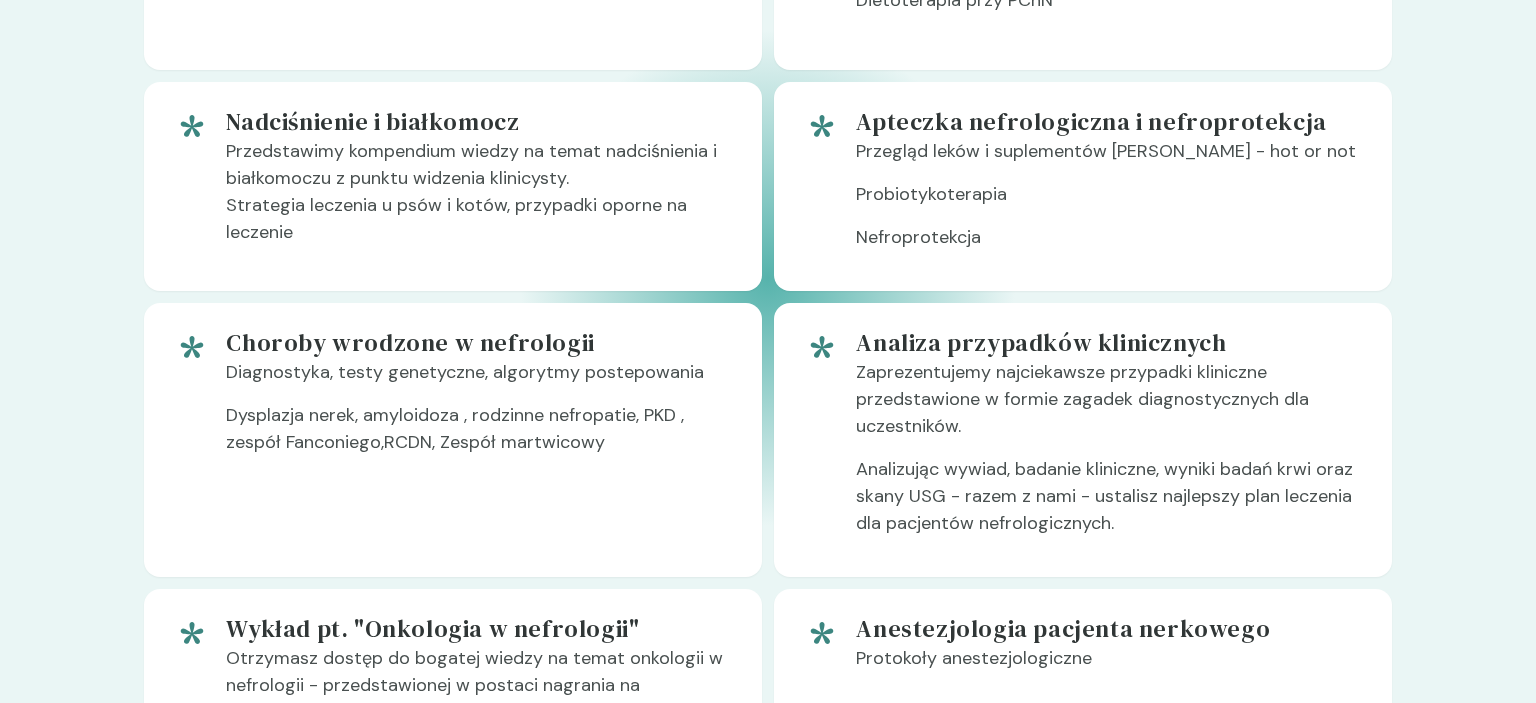 scroll, scrollTop: 950, scrollLeft: 0, axis: vertical 